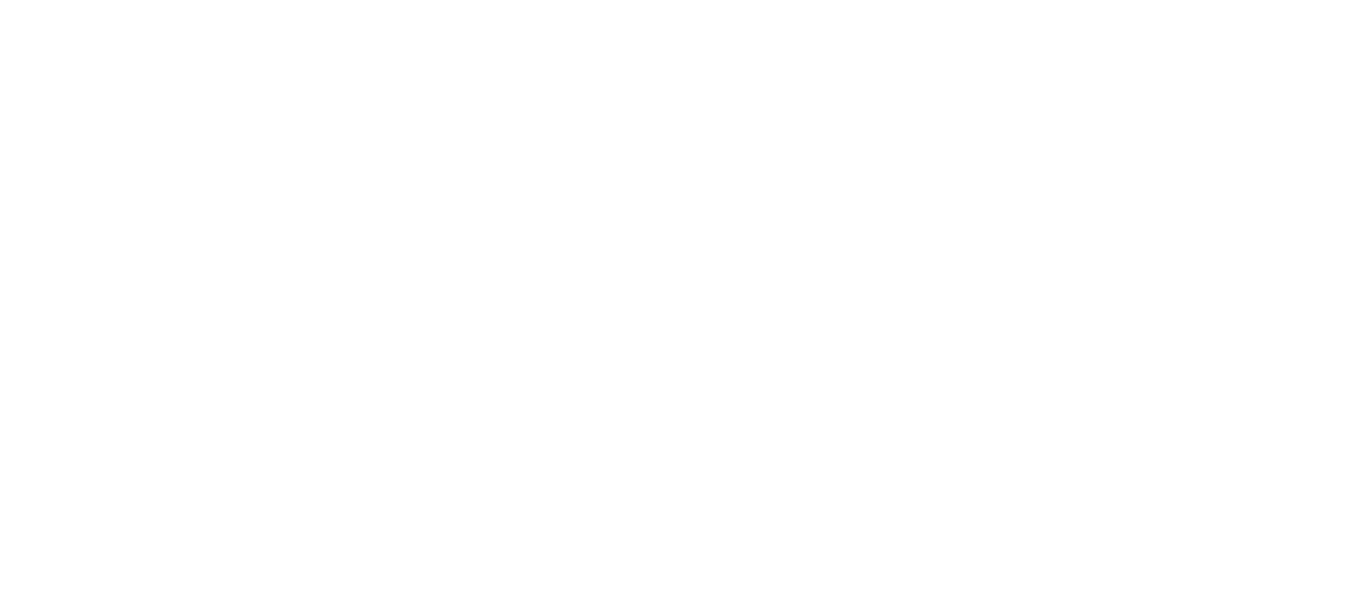 scroll, scrollTop: 0, scrollLeft: 0, axis: both 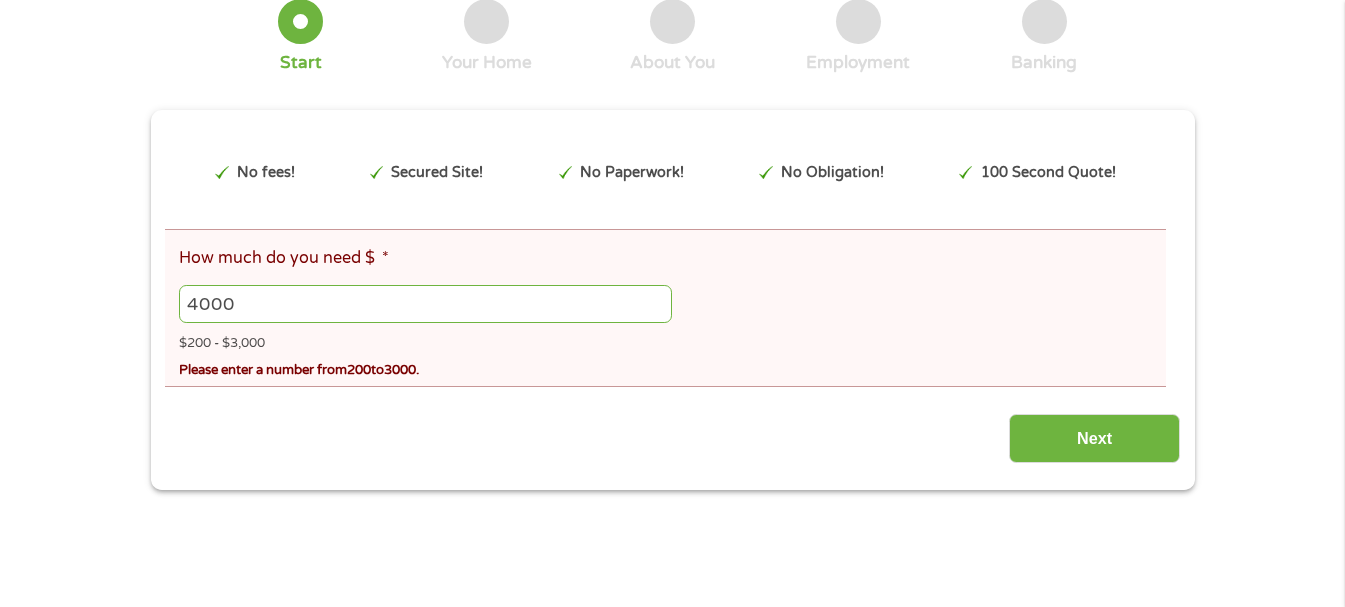 click on "4000" at bounding box center [425, 304] 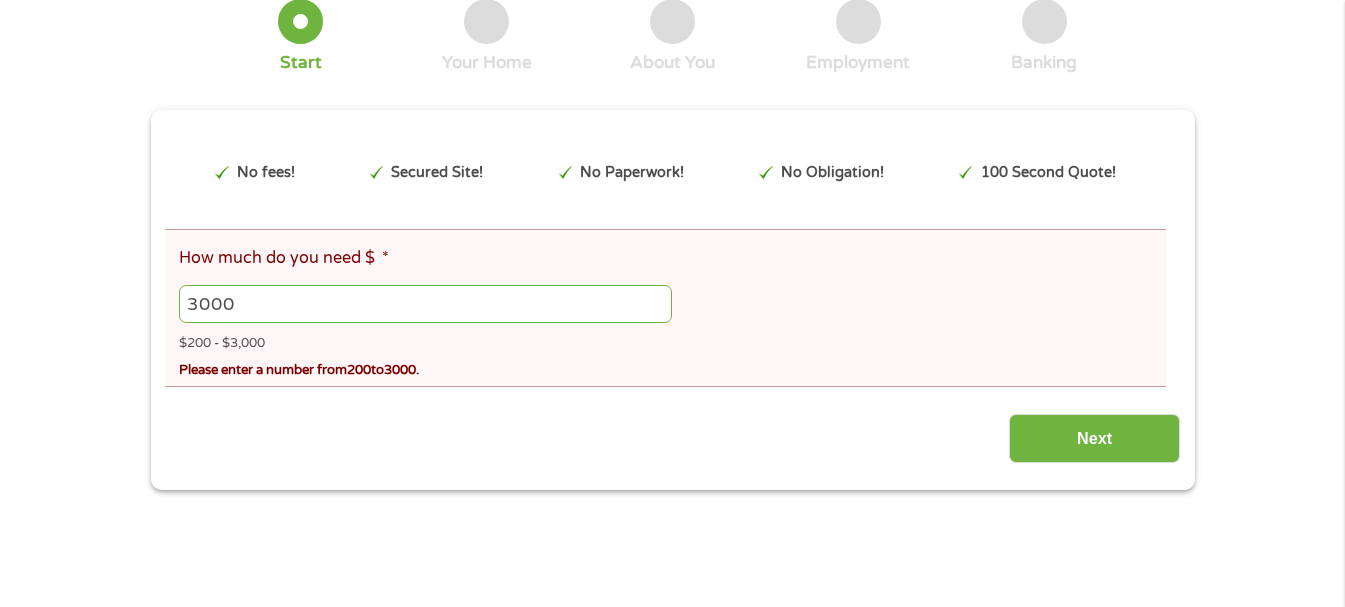 click on "$200 - $3,000" at bounding box center [672, 340] 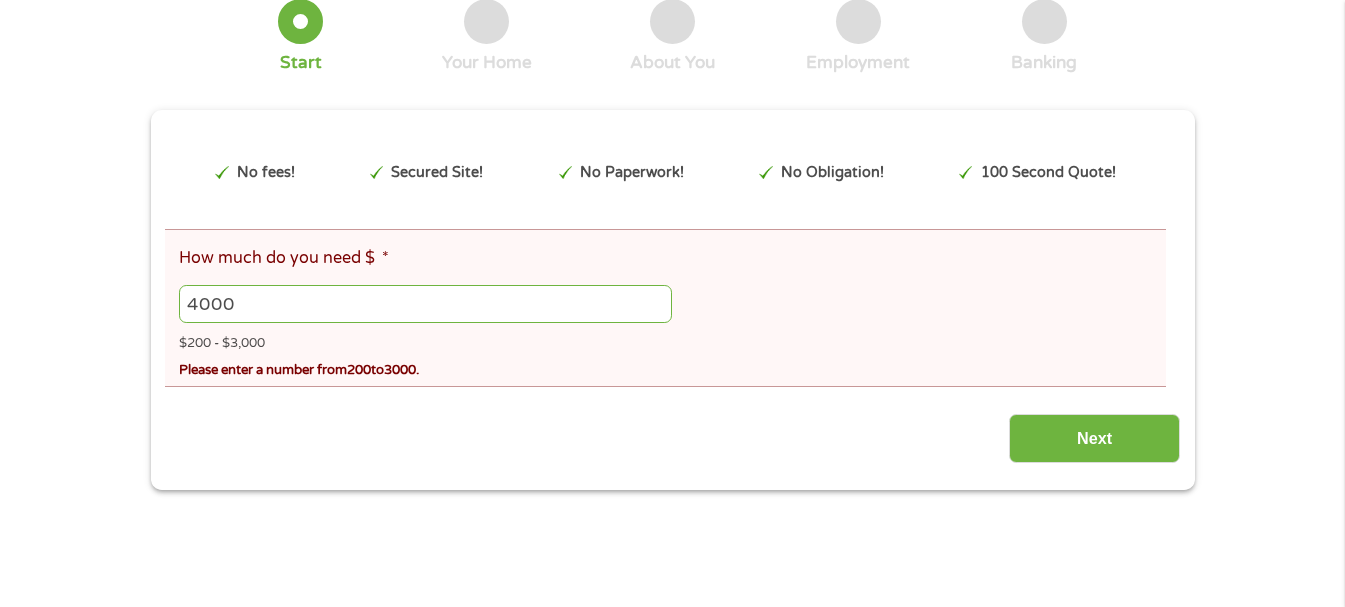type on "4000" 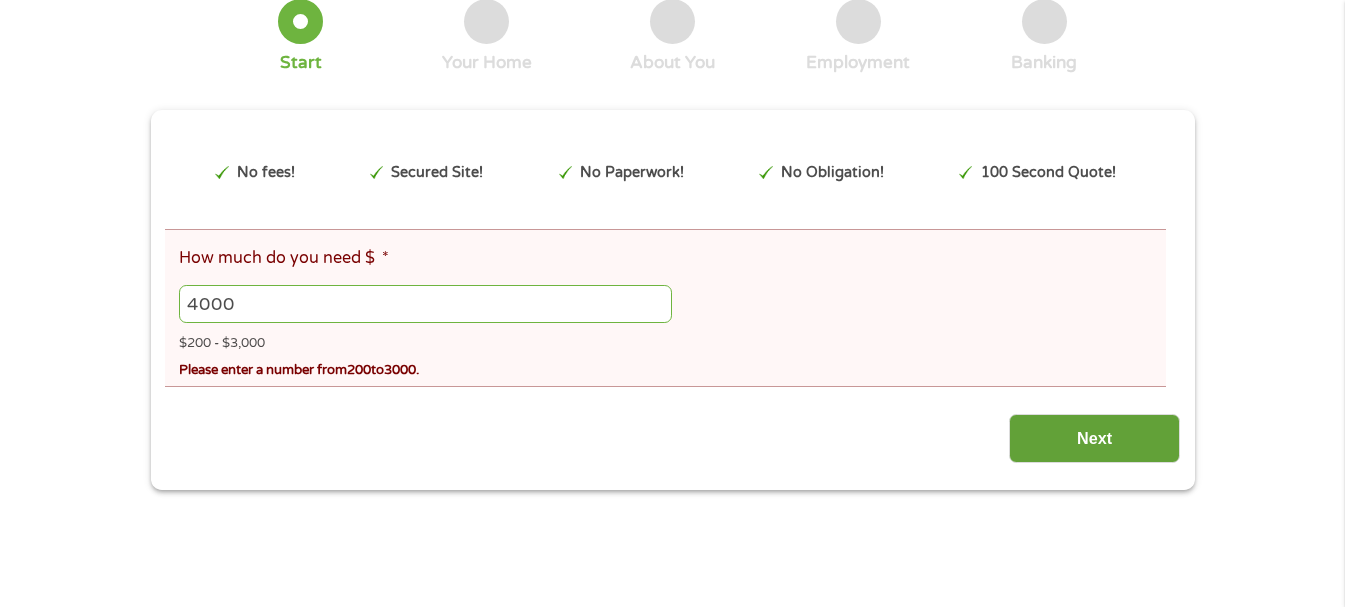 click on "Next" at bounding box center [1094, 438] 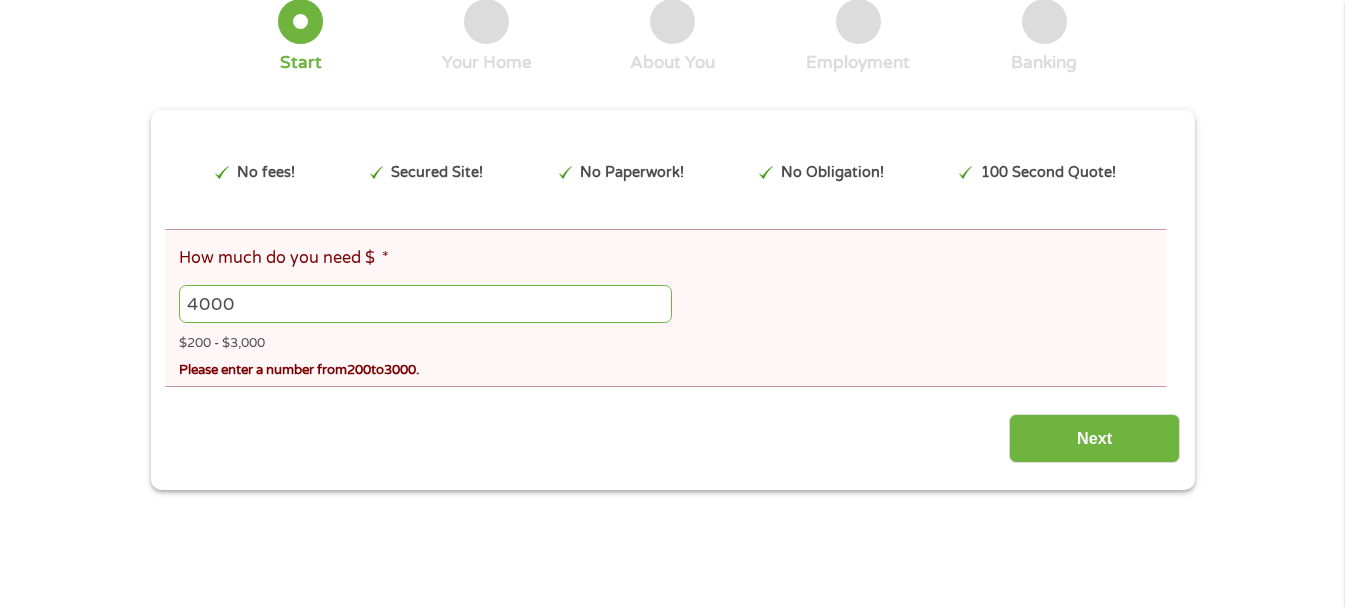 scroll, scrollTop: 8, scrollLeft: 8, axis: both 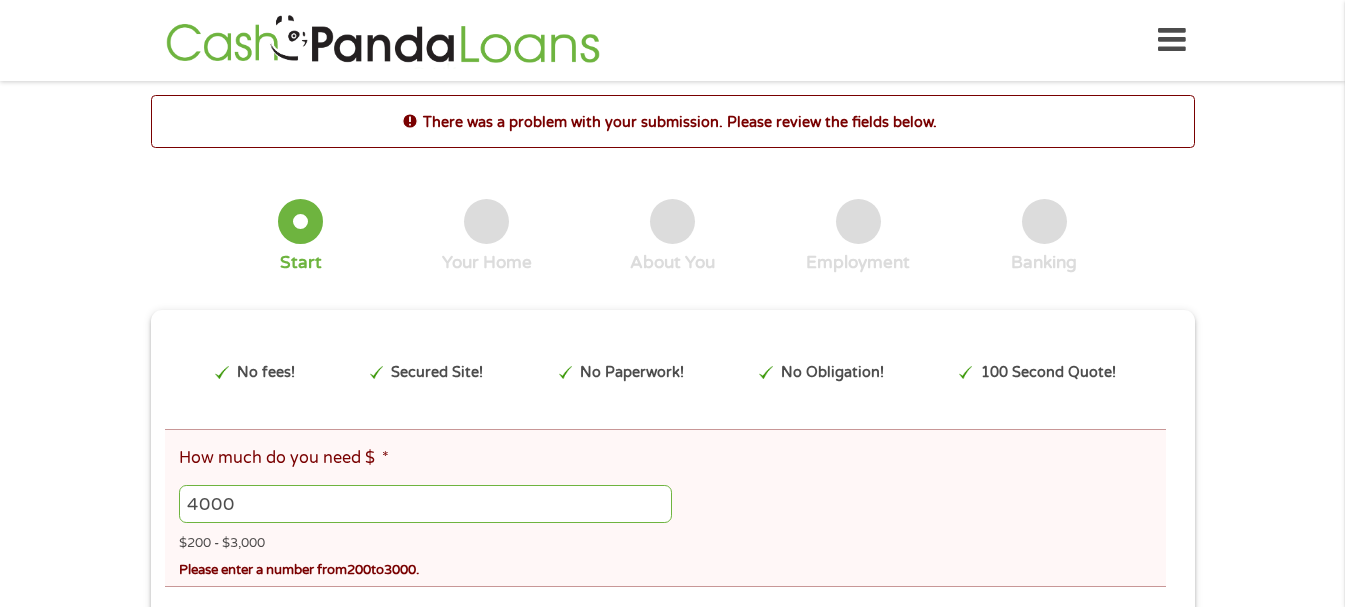 drag, startPoint x: 256, startPoint y: 504, endPoint x: 143, endPoint y: 506, distance: 113.0177 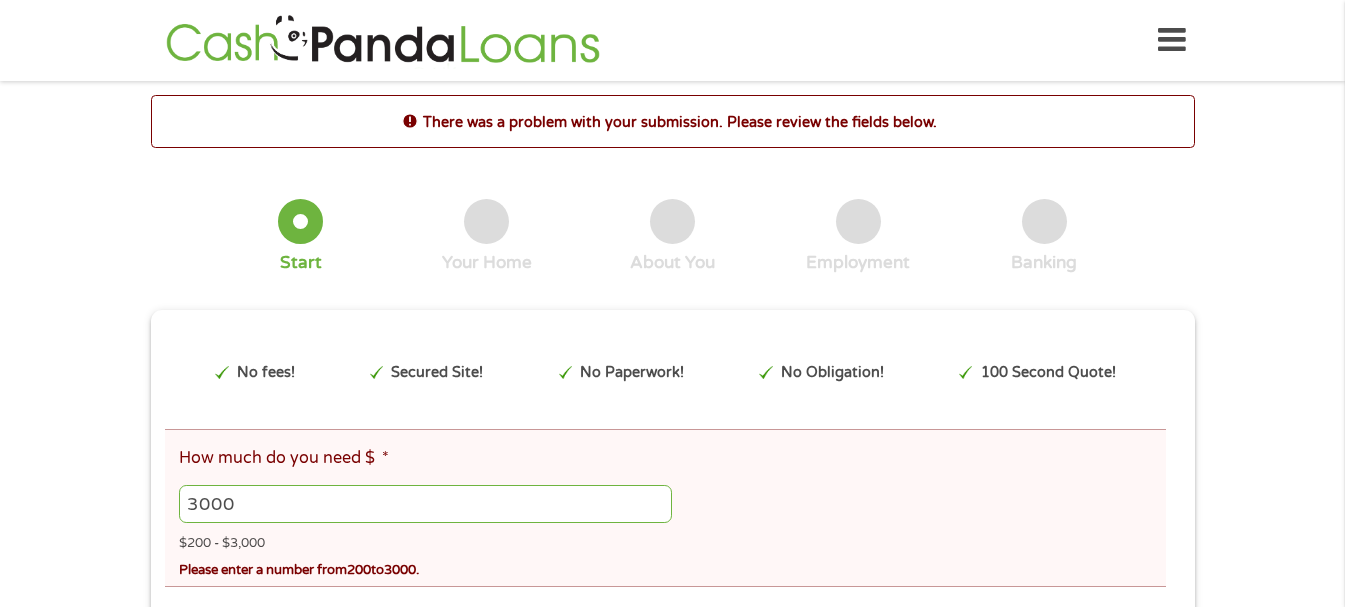type on "3000" 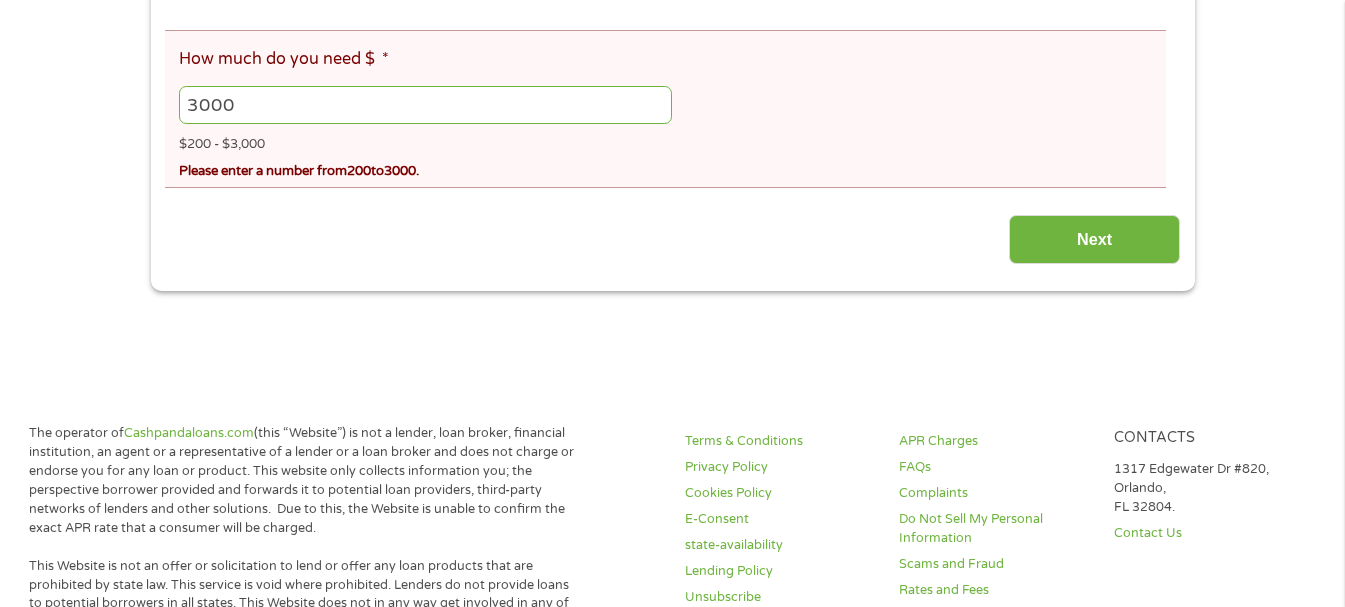 scroll, scrollTop: 400, scrollLeft: 0, axis: vertical 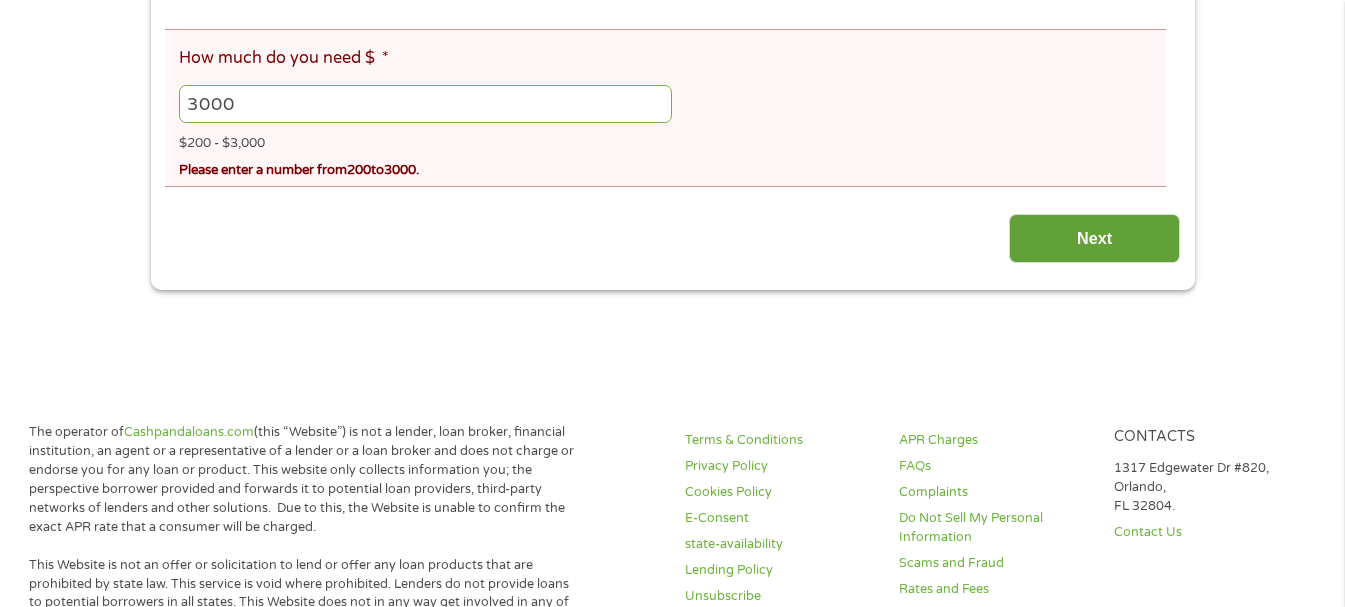 click on "Next" at bounding box center (1094, 238) 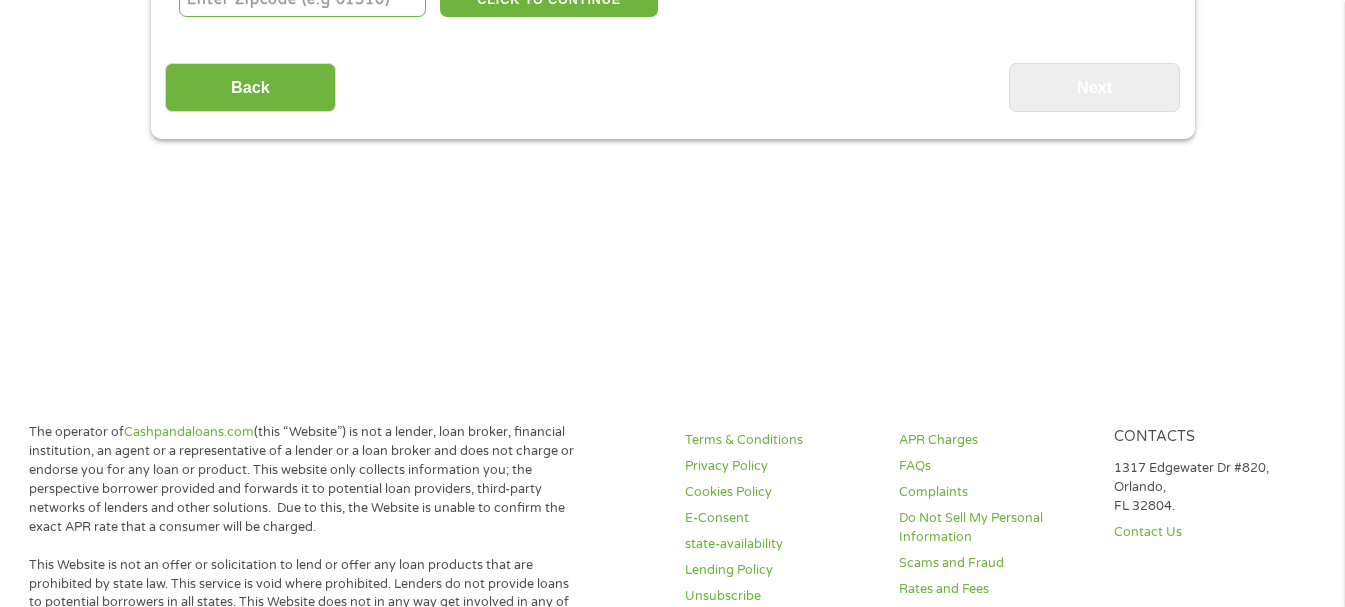 scroll, scrollTop: 267, scrollLeft: 0, axis: vertical 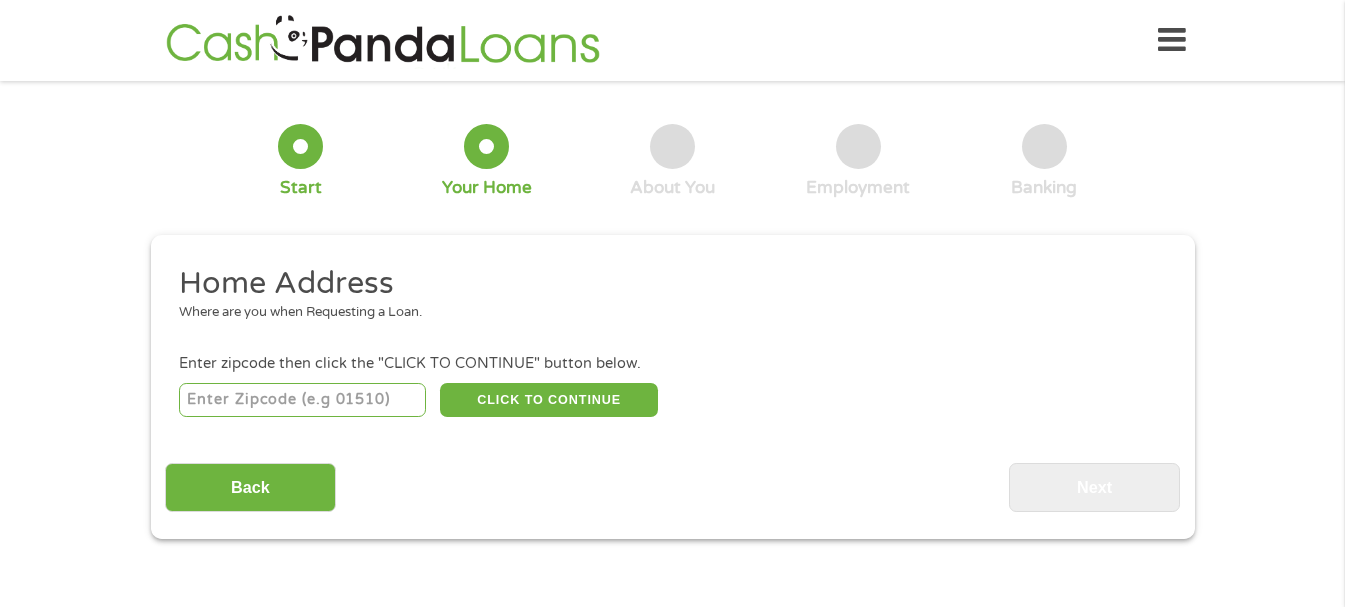 click at bounding box center [302, 400] 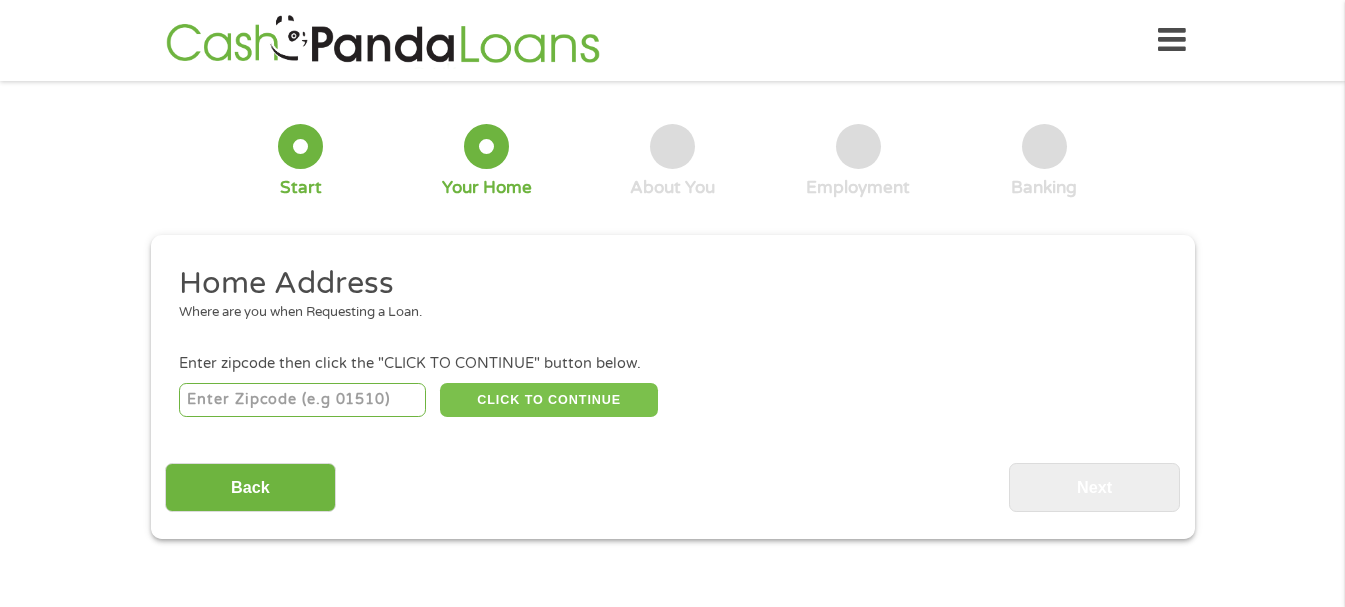 click on "CLICK TO CONTINUE" at bounding box center [549, 400] 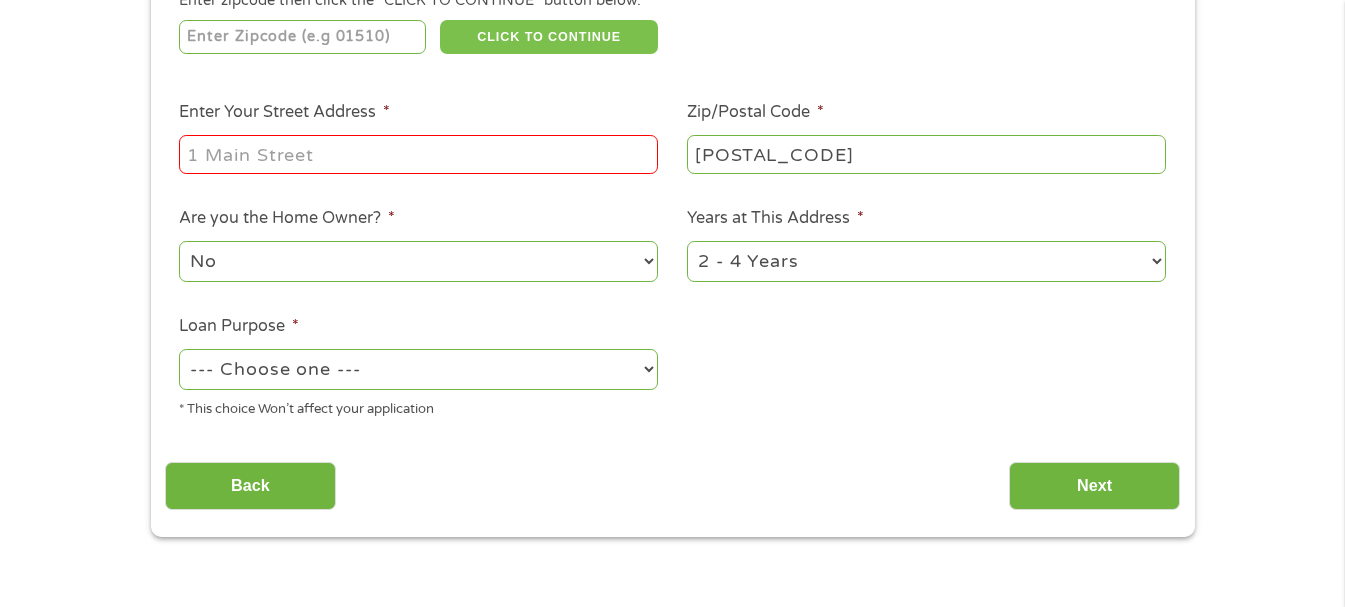 scroll, scrollTop: 400, scrollLeft: 0, axis: vertical 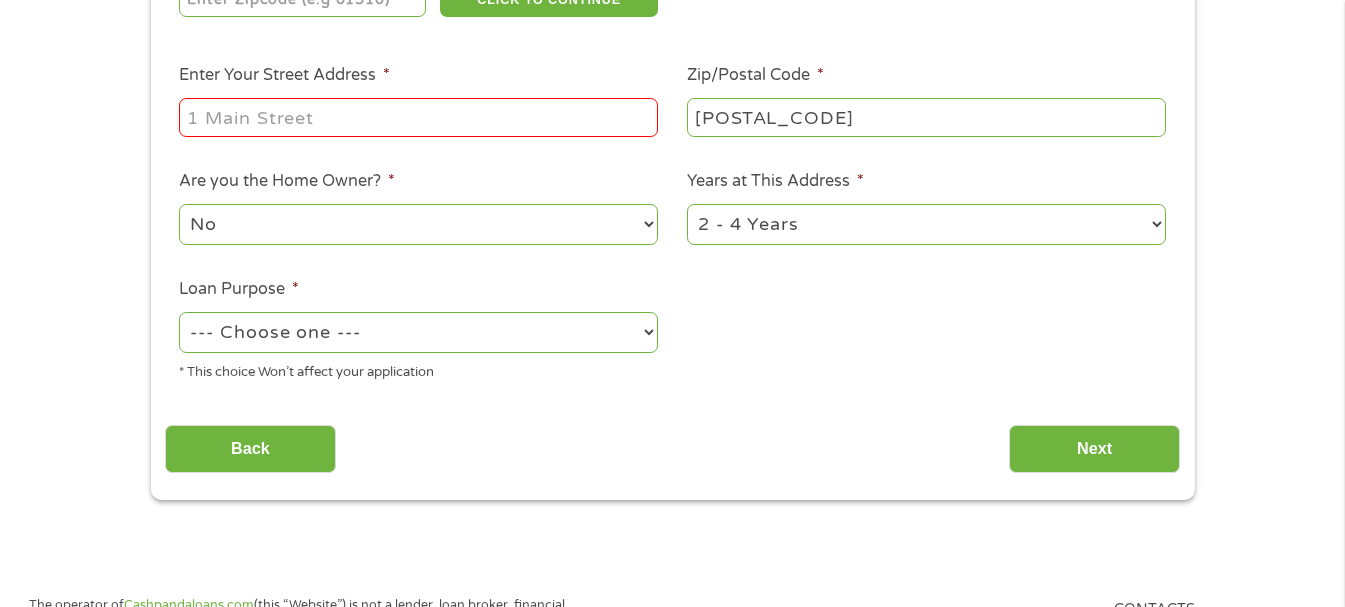 click on "Enter Your Street Address *" at bounding box center [418, 117] 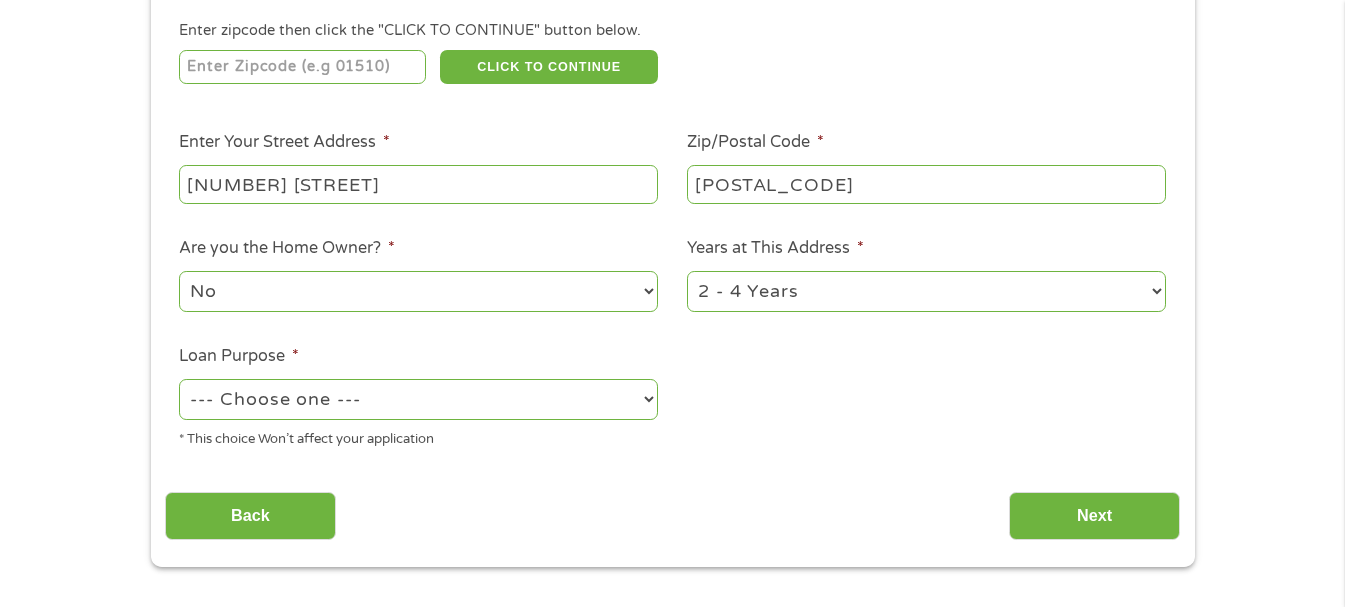 scroll, scrollTop: 200, scrollLeft: 0, axis: vertical 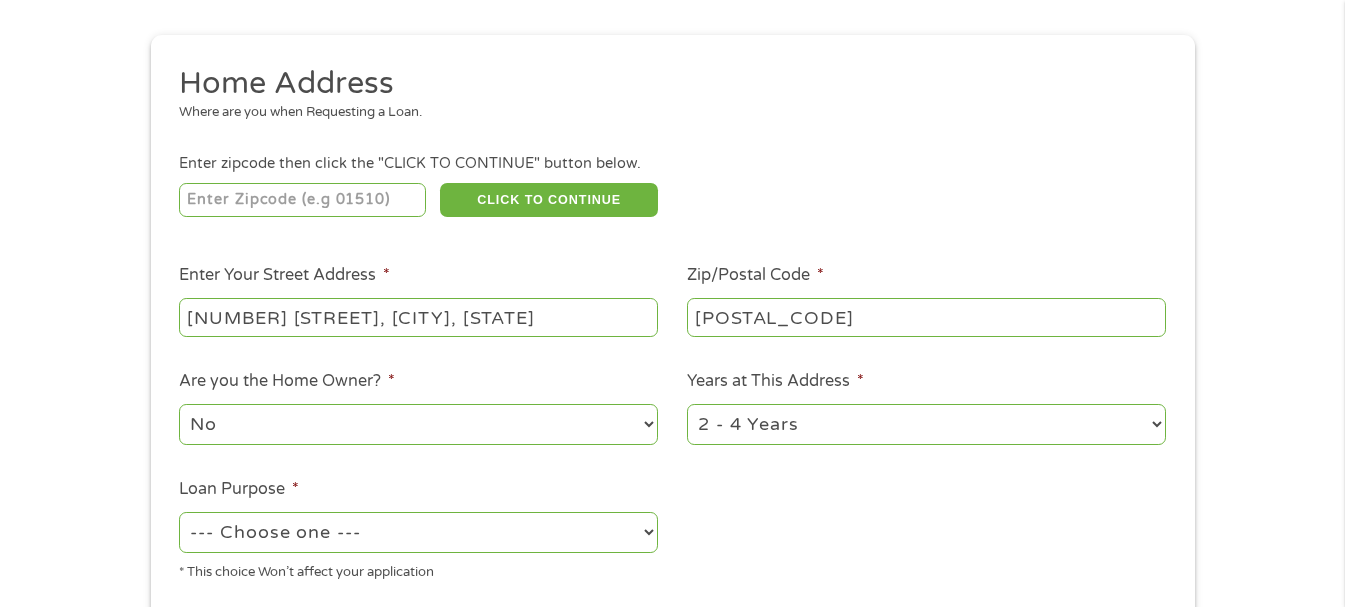 type on "[NUMBER] [STREET], [CITY], [STATE]" 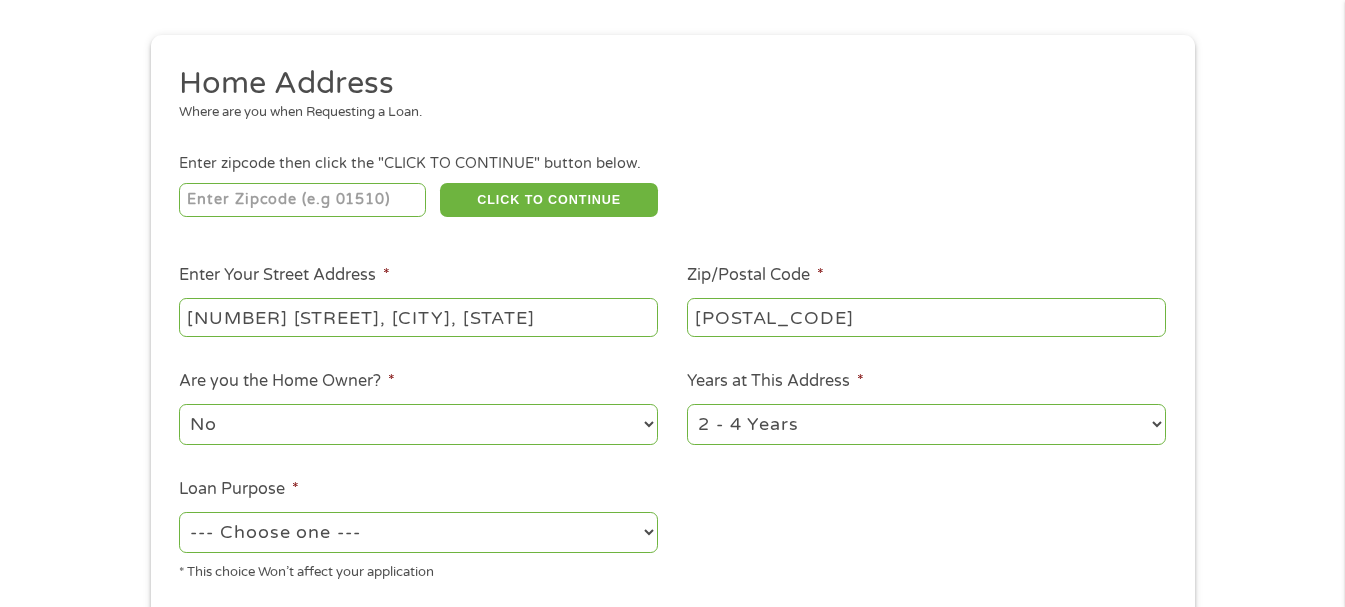 click on "No Yes" at bounding box center [418, 424] 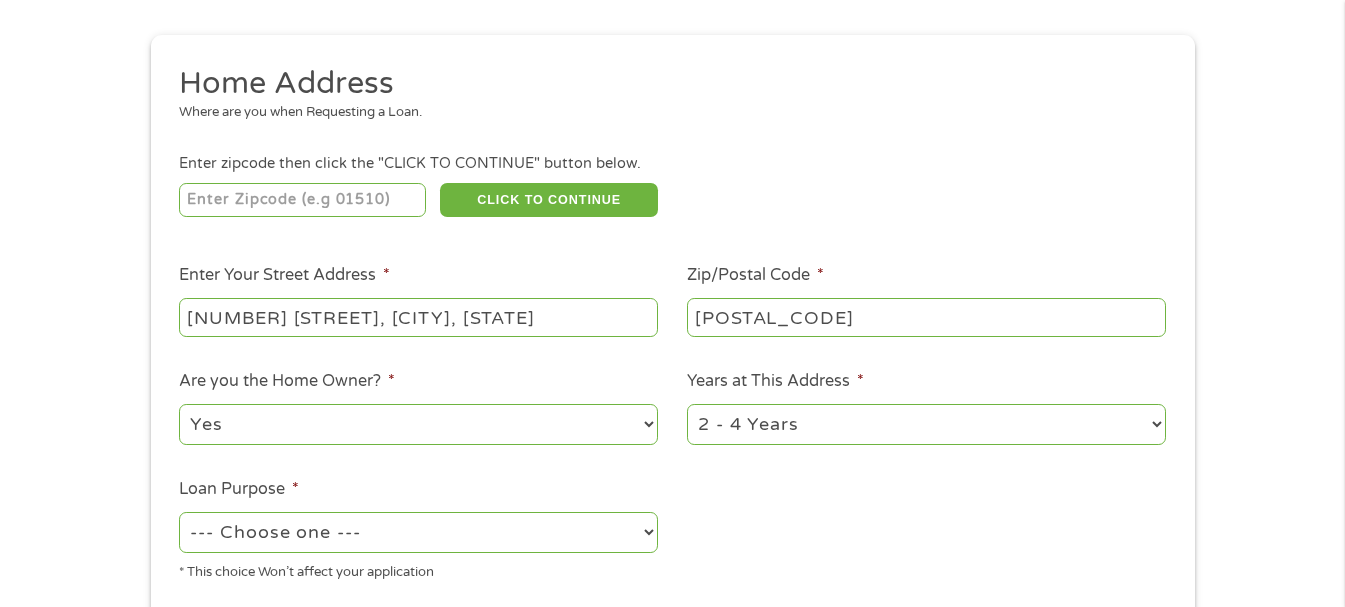 click on "No Yes" at bounding box center [418, 424] 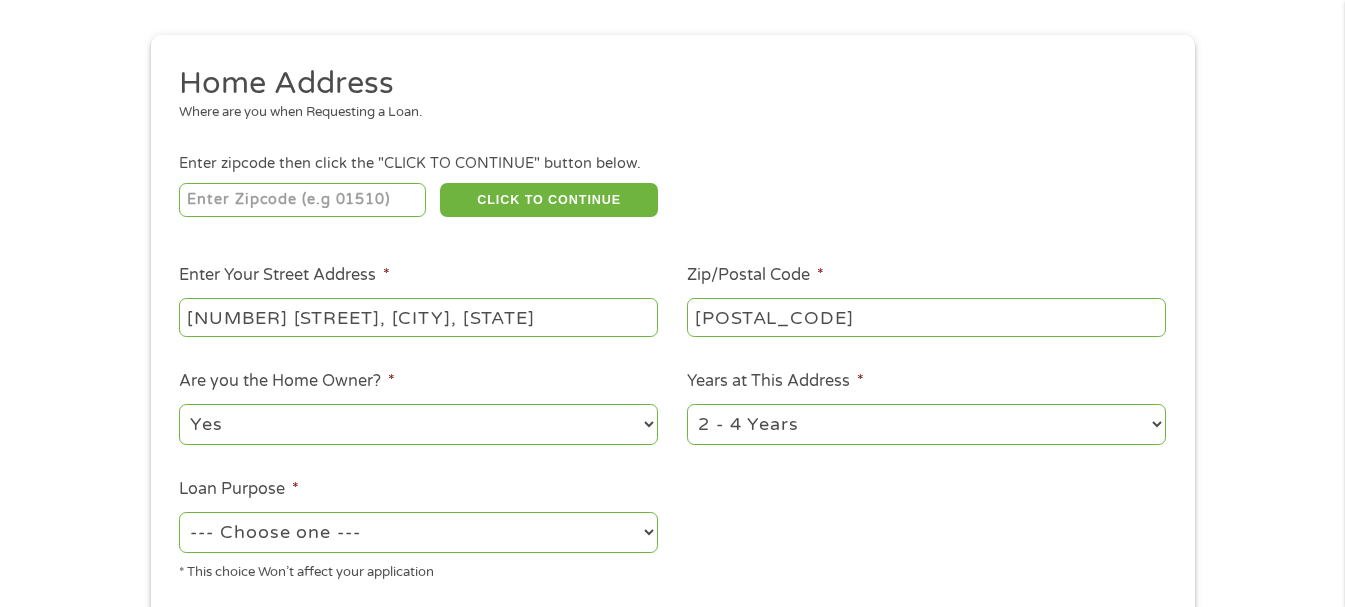 click on "1 Year or less 1 - 2 Years 2 - 4 Years Over 4 Years" at bounding box center [926, 424] 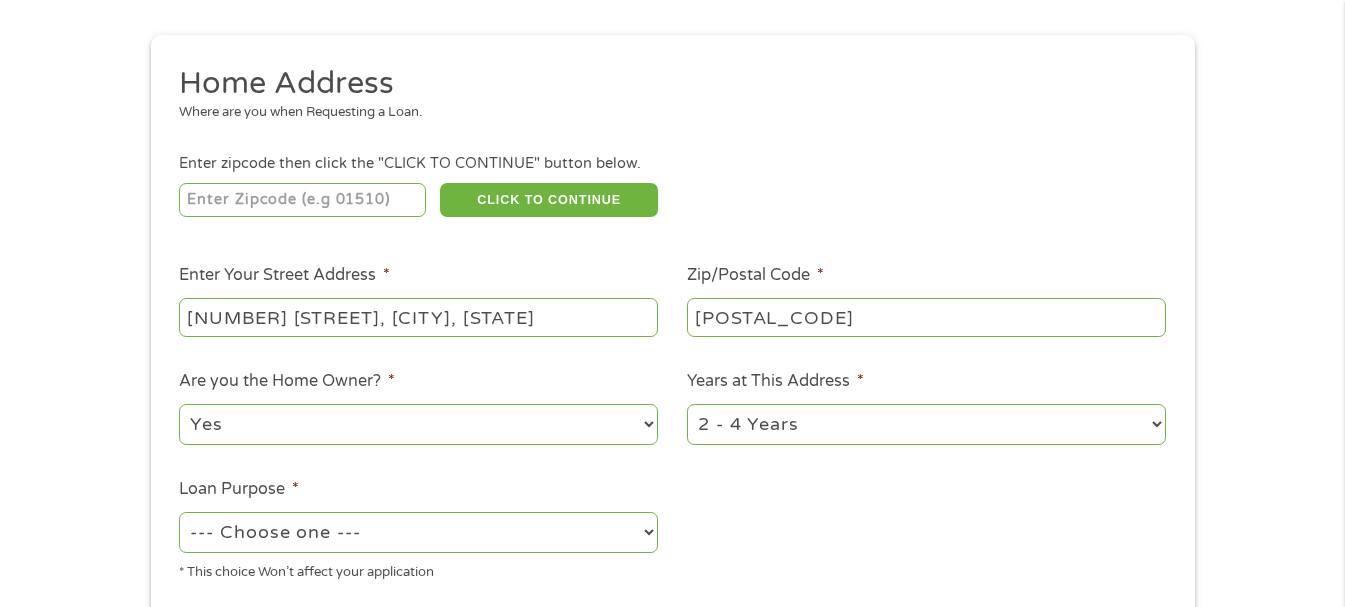 select on "60months" 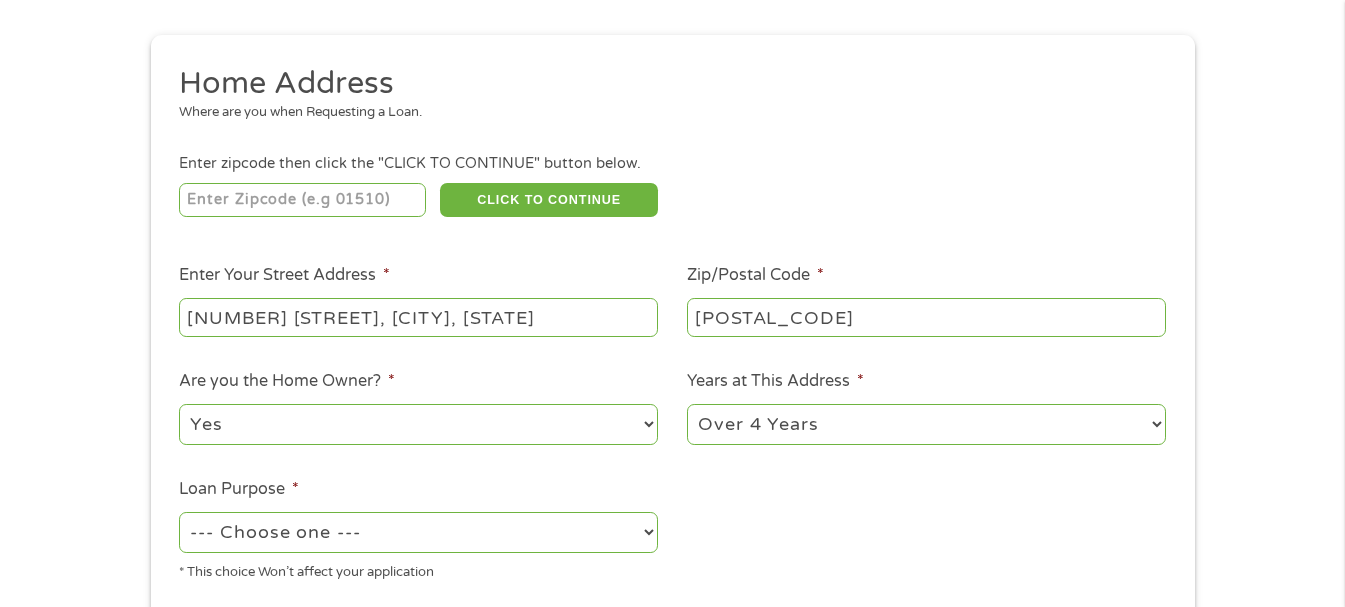 click on "1 Year or less 1 - 2 Years 2 - 4 Years Over 4 Years" at bounding box center [926, 424] 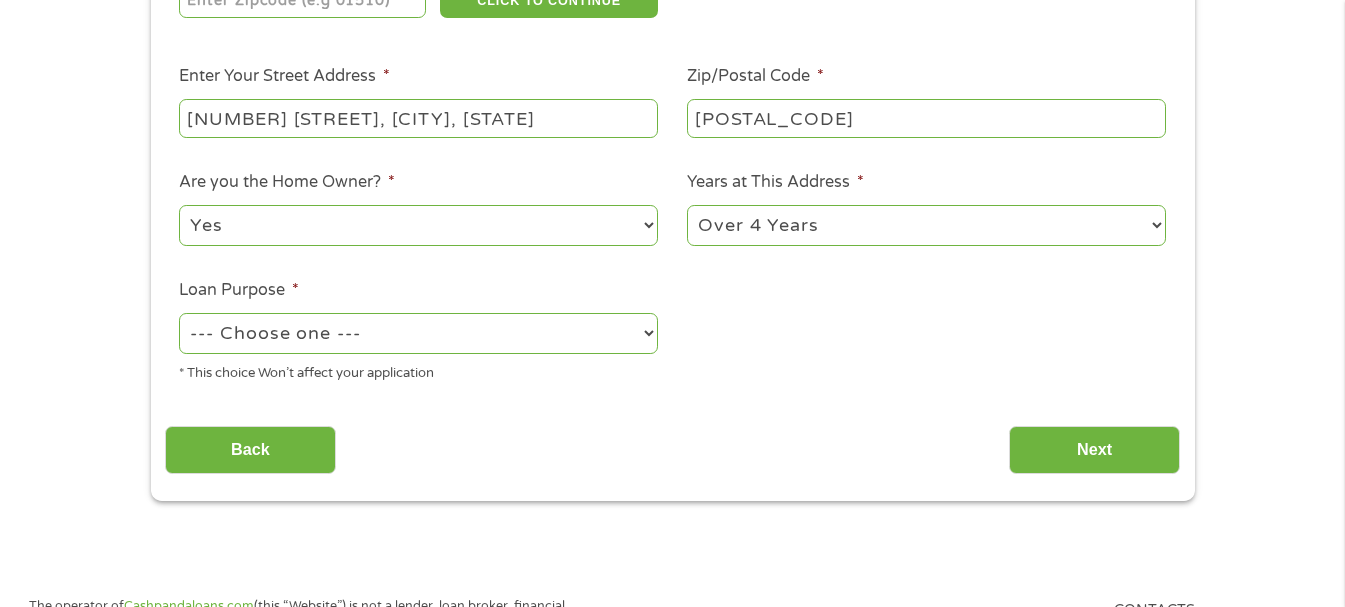 scroll, scrollTop: 400, scrollLeft: 0, axis: vertical 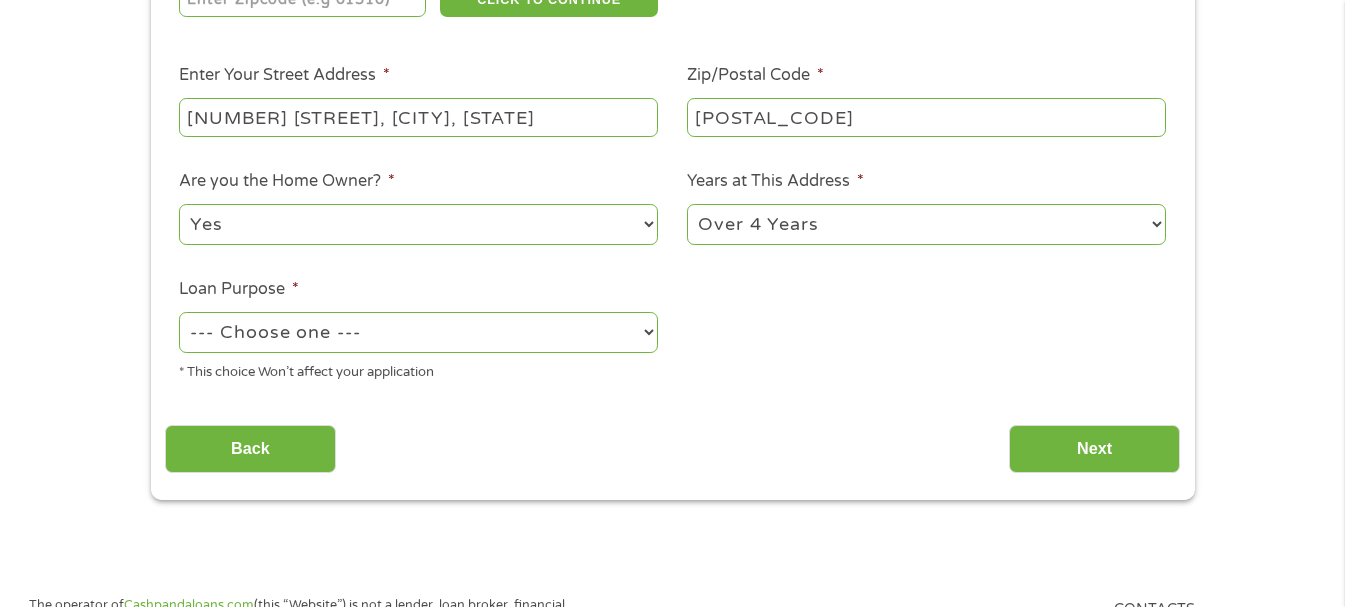 click on "--- Choose one --- Pay Bills Debt Consolidation Home Improvement Major Purchase Car Loan Short Term Cash Medical Expenses Other" at bounding box center (418, 332) 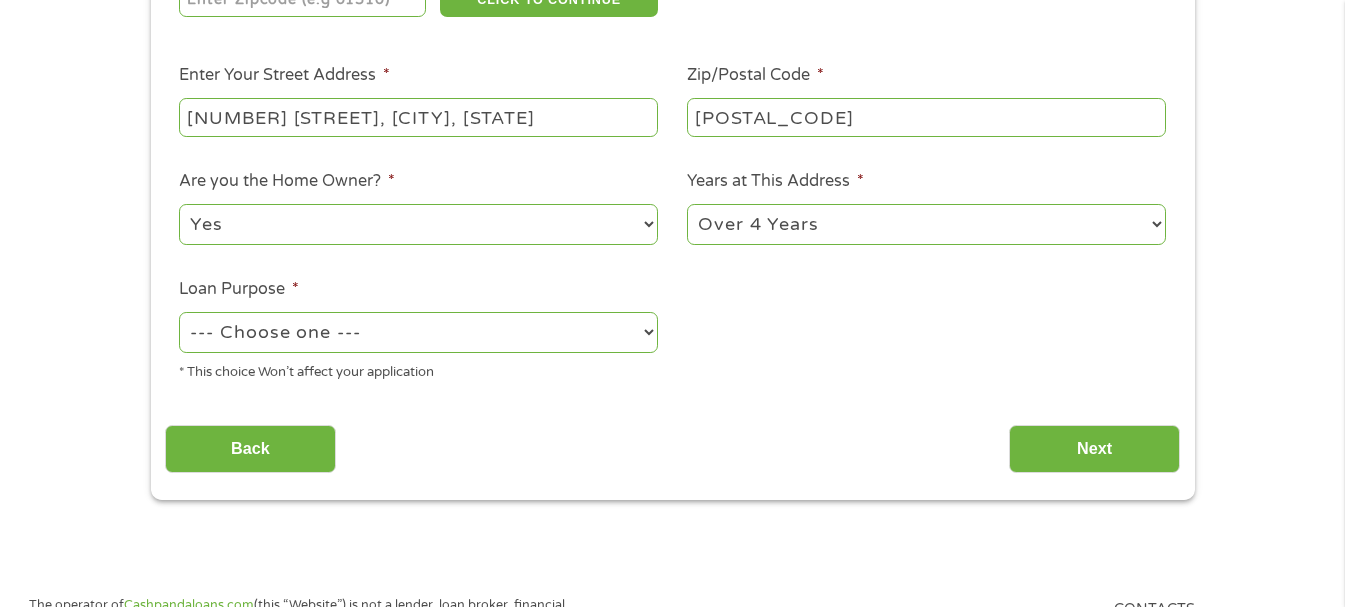 select on "other" 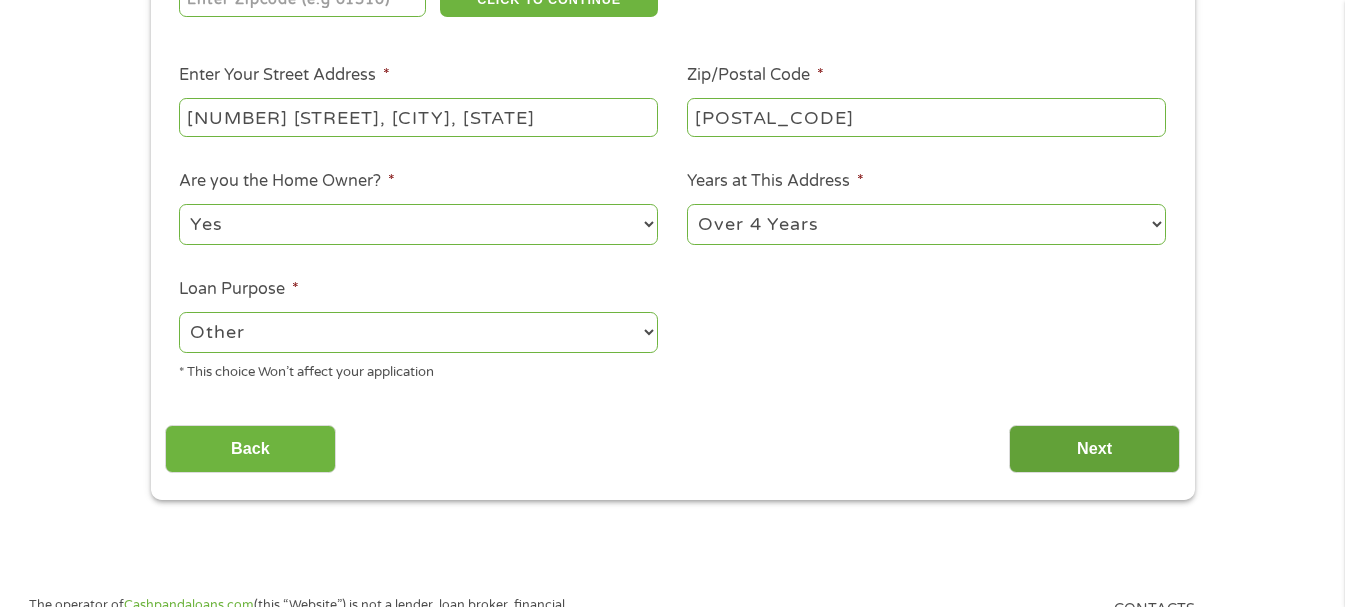 click on "Next" at bounding box center (1094, 449) 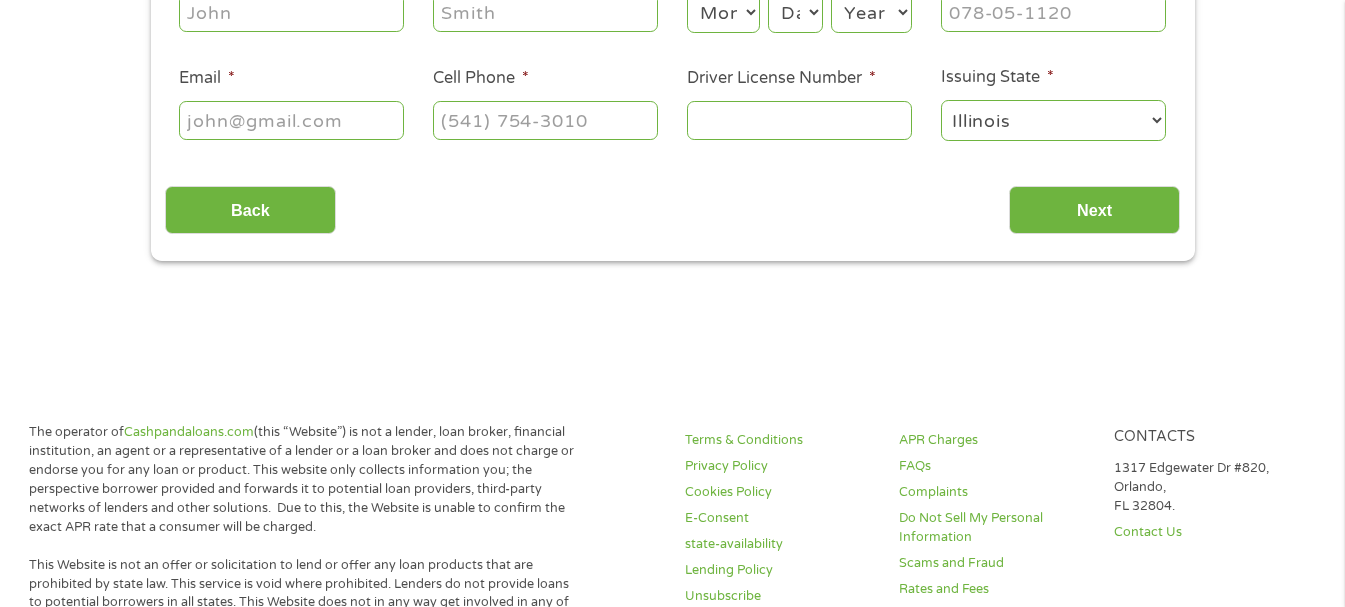 scroll, scrollTop: 8, scrollLeft: 8, axis: both 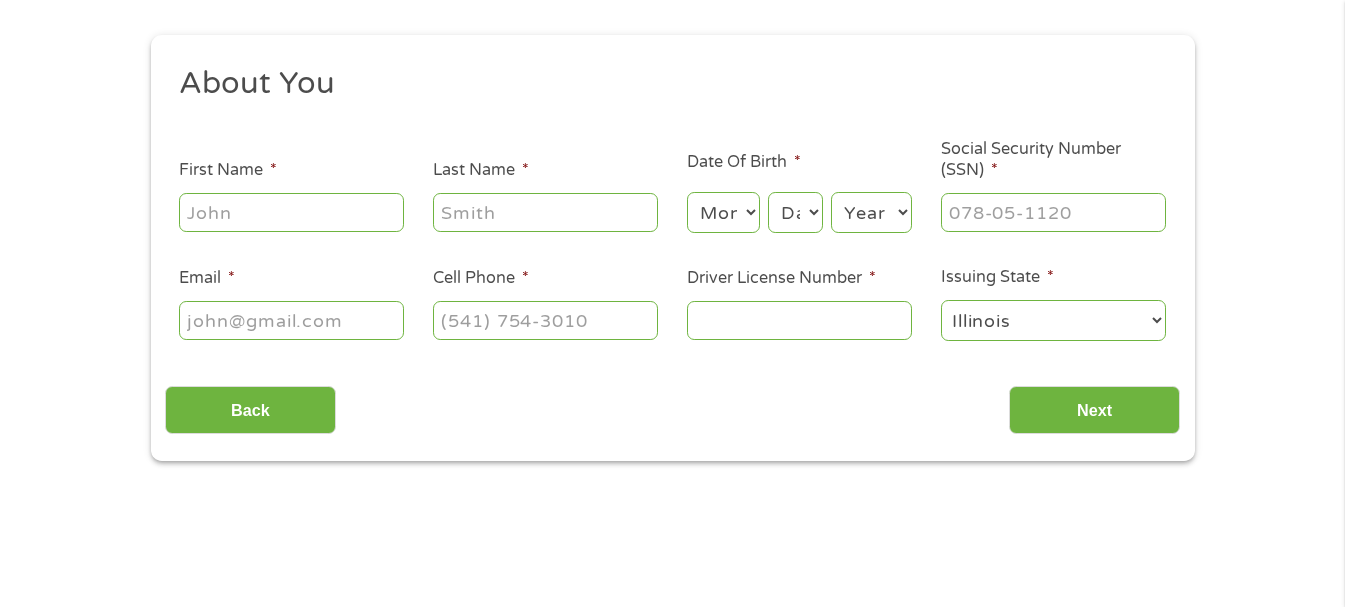 click on "First Name *" at bounding box center [291, 212] 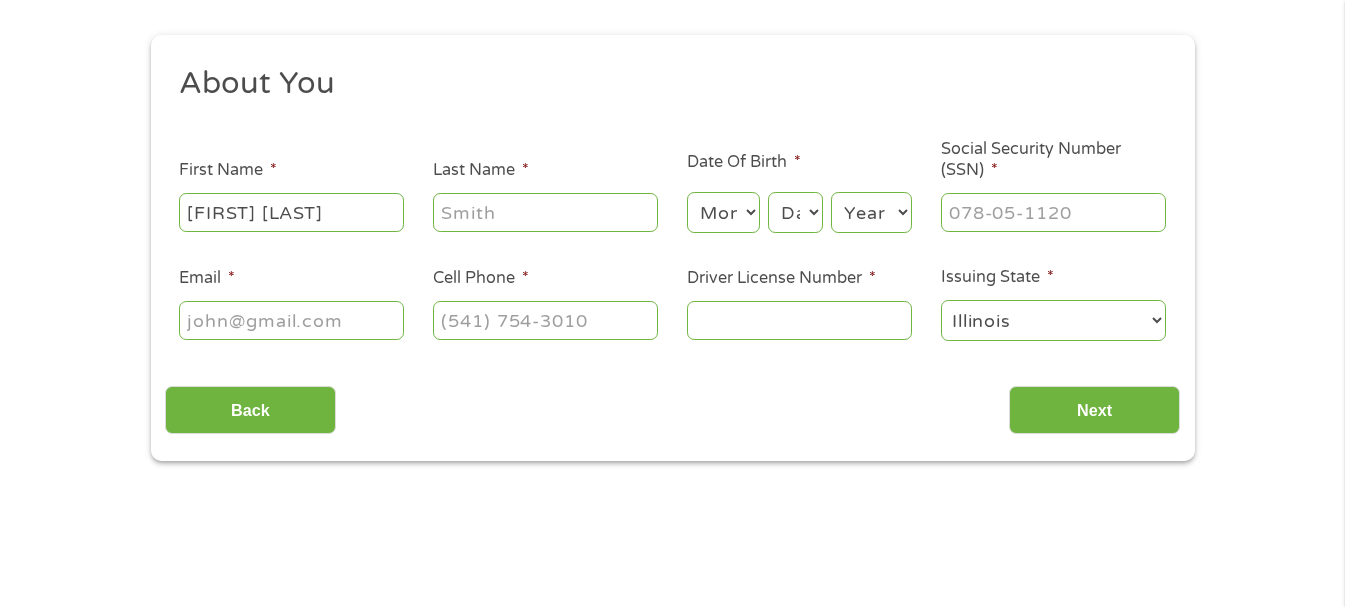 type on "[FIRST] [LAST]" 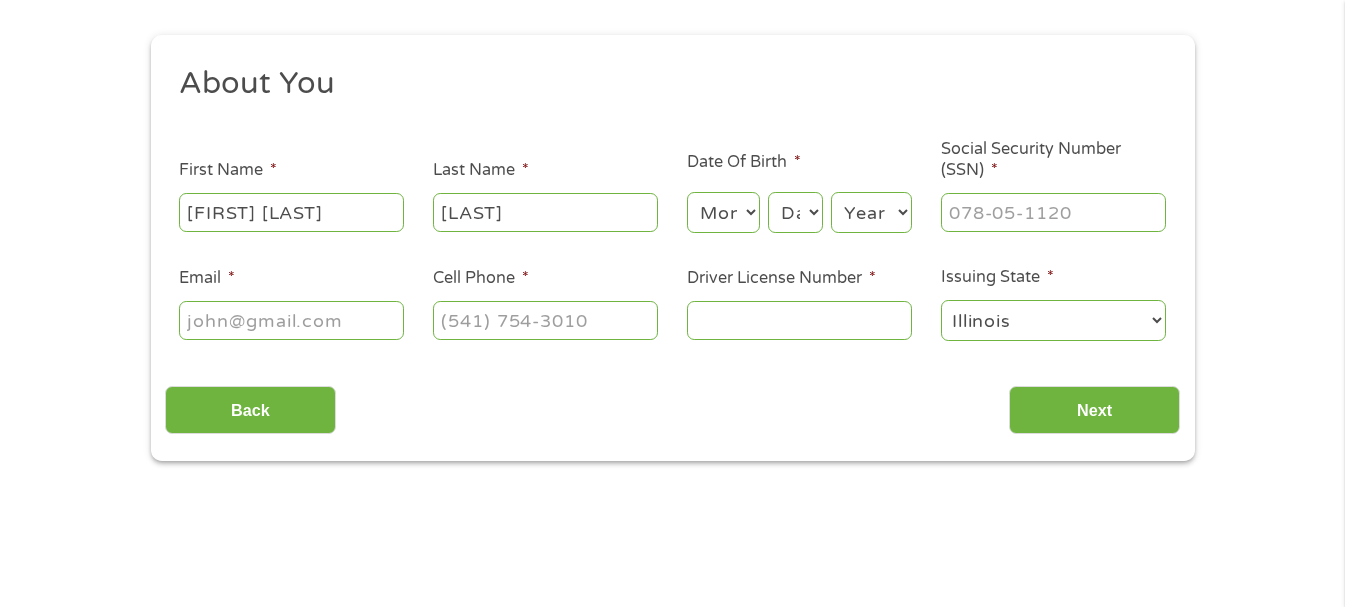 type on "[LAST]" 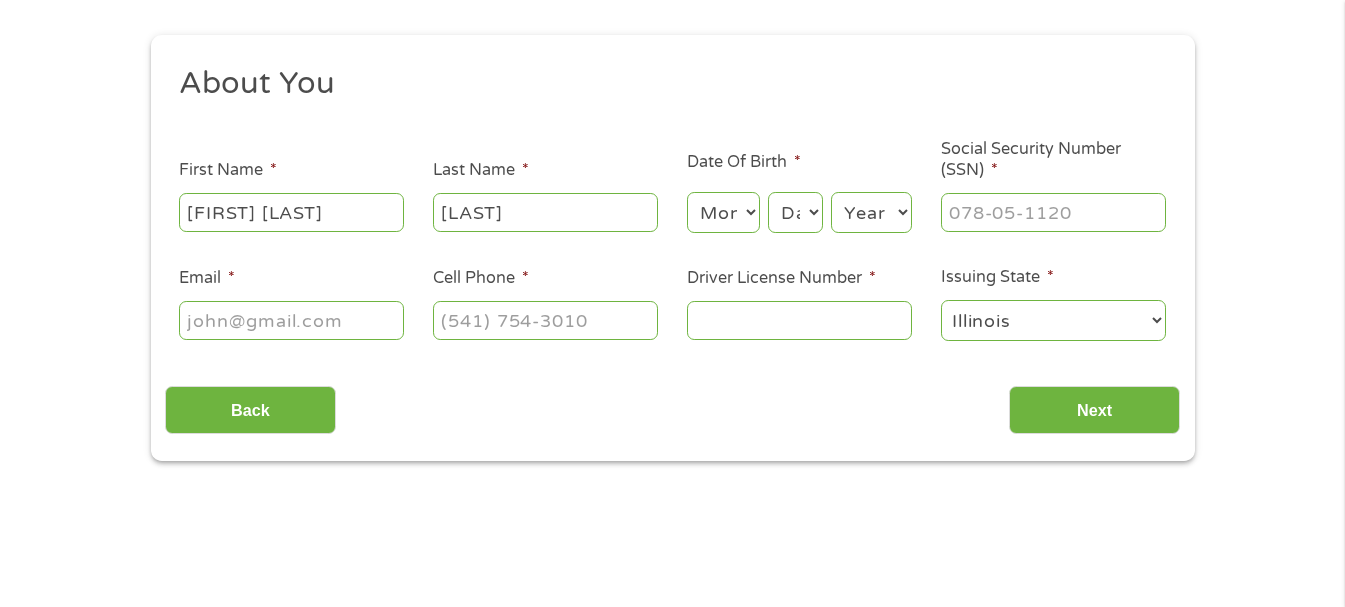 select on "4" 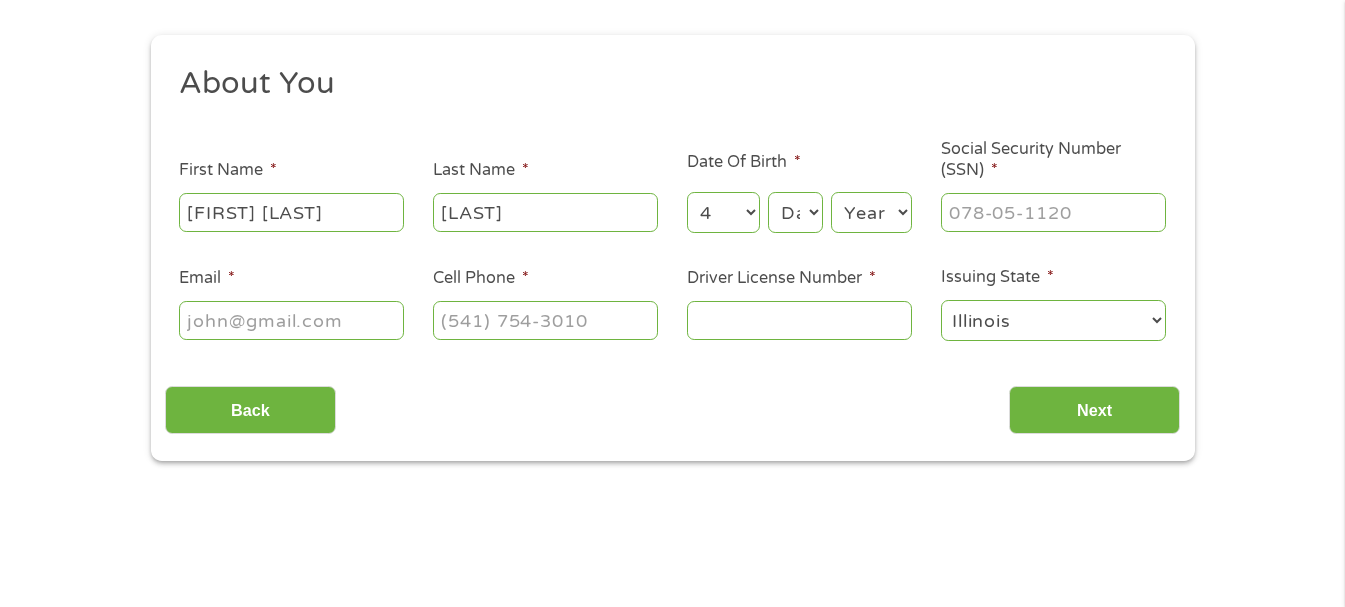 click on "Month 1 2 3 4 5 6 7 8 9 10 11 12" at bounding box center [723, 212] 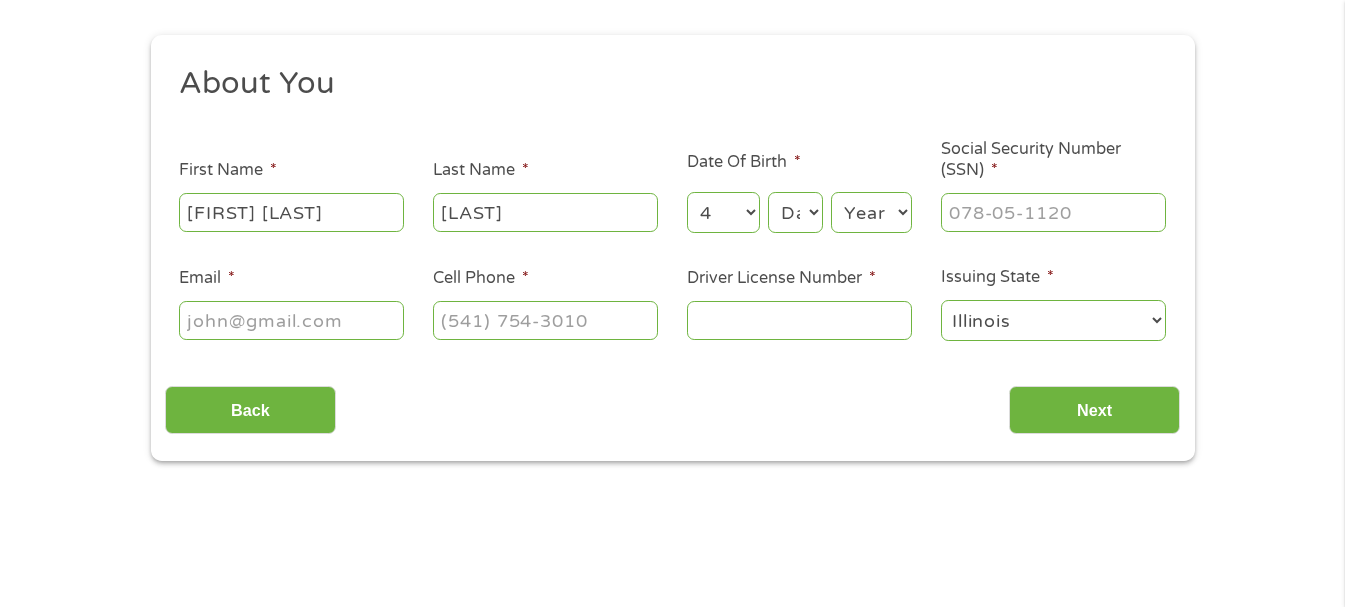 click on "Day 1 2 3 4 5 6 7 8 9 10 11 12 13 14 15 16 17 18 19 20 21 22 23 24 25 26 27 28 29 30 31" at bounding box center [795, 212] 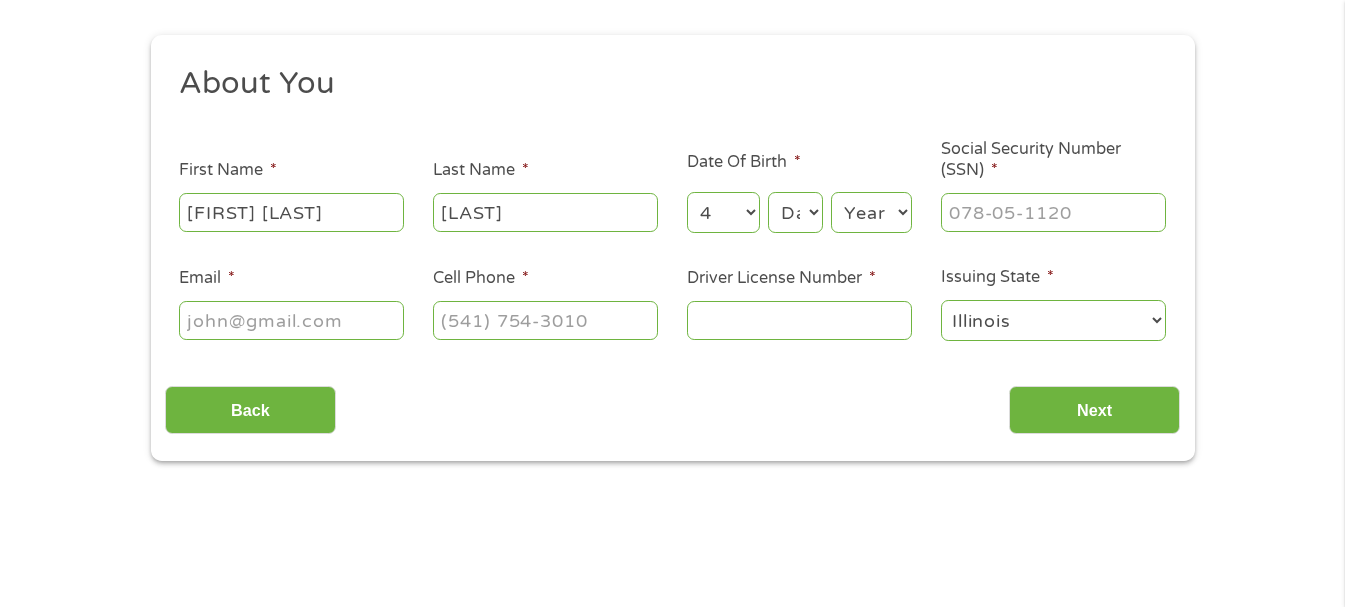 select on "17" 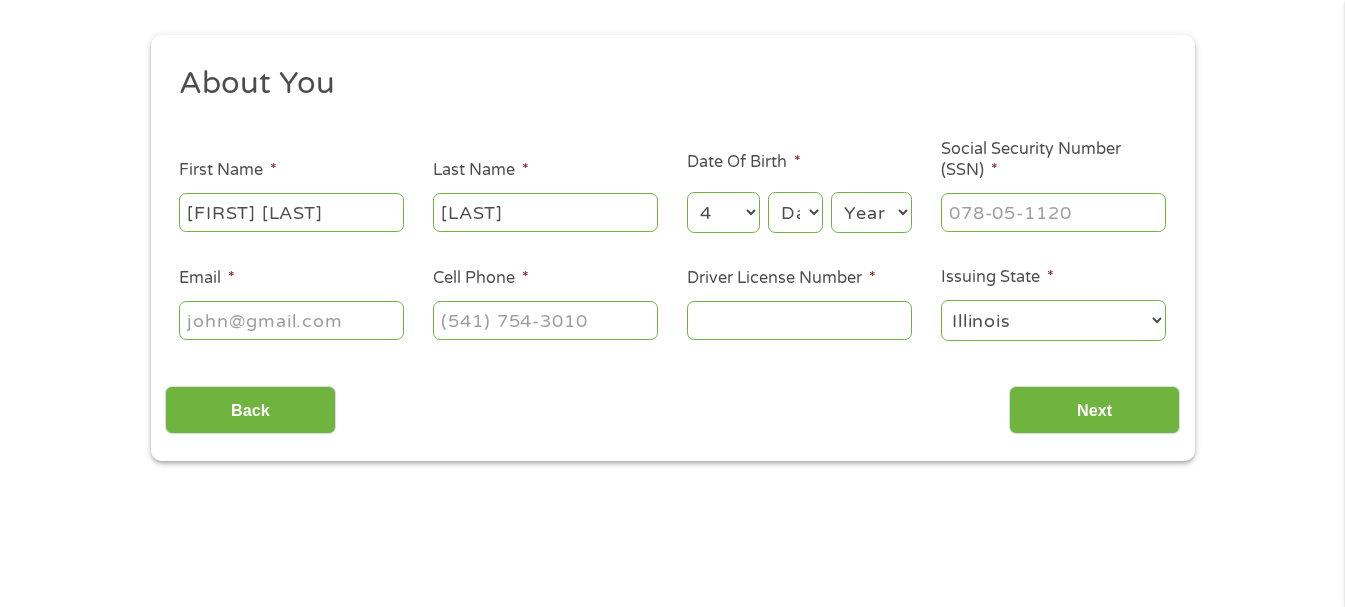 click on "Day 1 2 3 4 5 6 7 8 9 10 11 12 13 14 15 16 17 18 19 20 21 22 23 24 25 26 27 28 29 30 31" at bounding box center (795, 212) 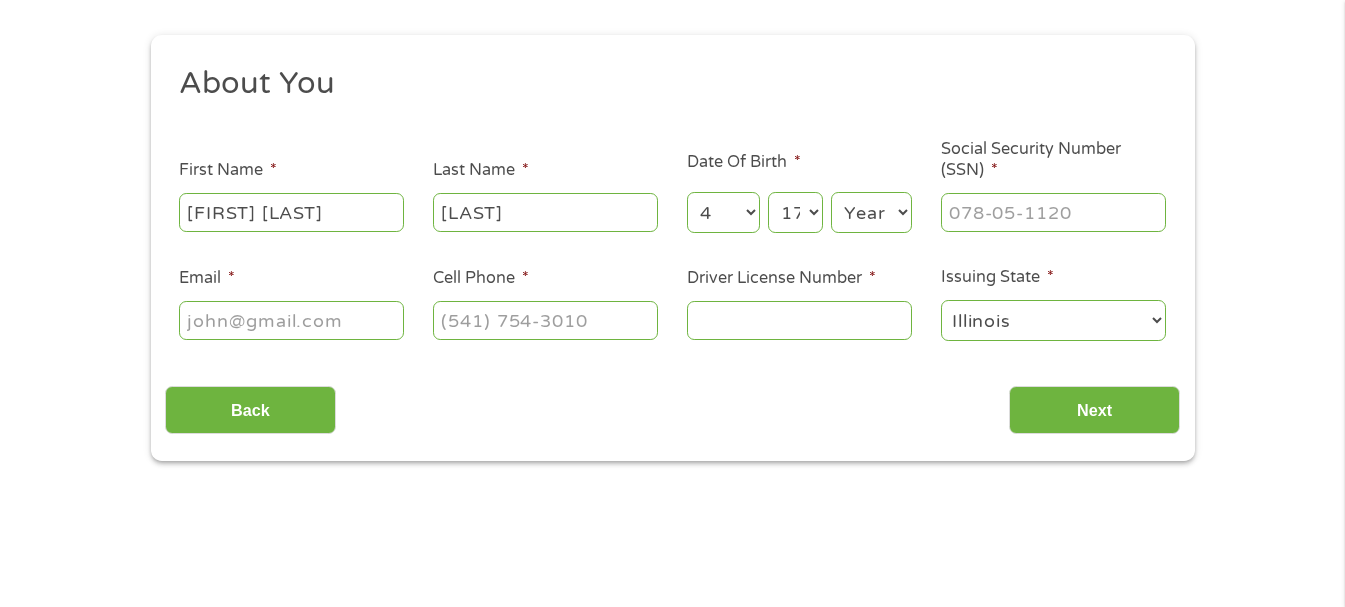 click on "Year 2007 2006 2005 2004 2003 2002 2001 2000 1999 1998 1997 1996 1995 1994 1993 1992 1991 1990 1989 1988 1987 1986 1985 1984 1983 1982 1981 1980 1979 1978 1977 1976 1975 1974 1973 1972 1971 1970 1969 1968 1967 1966 1965 1964 1963 1962 1961 1960 1959 1958 1957 1956 1955 1954 1953 1952 1951 1950 1949 1948 1947 1946 1945 1944 1943 1942 1941 1940 1939 1938 1937 1936 1935 1934 1933 1932 1931 1930 1929 1928 1927 1926 1925 1924 1923 1922 1921 1920" at bounding box center [871, 212] 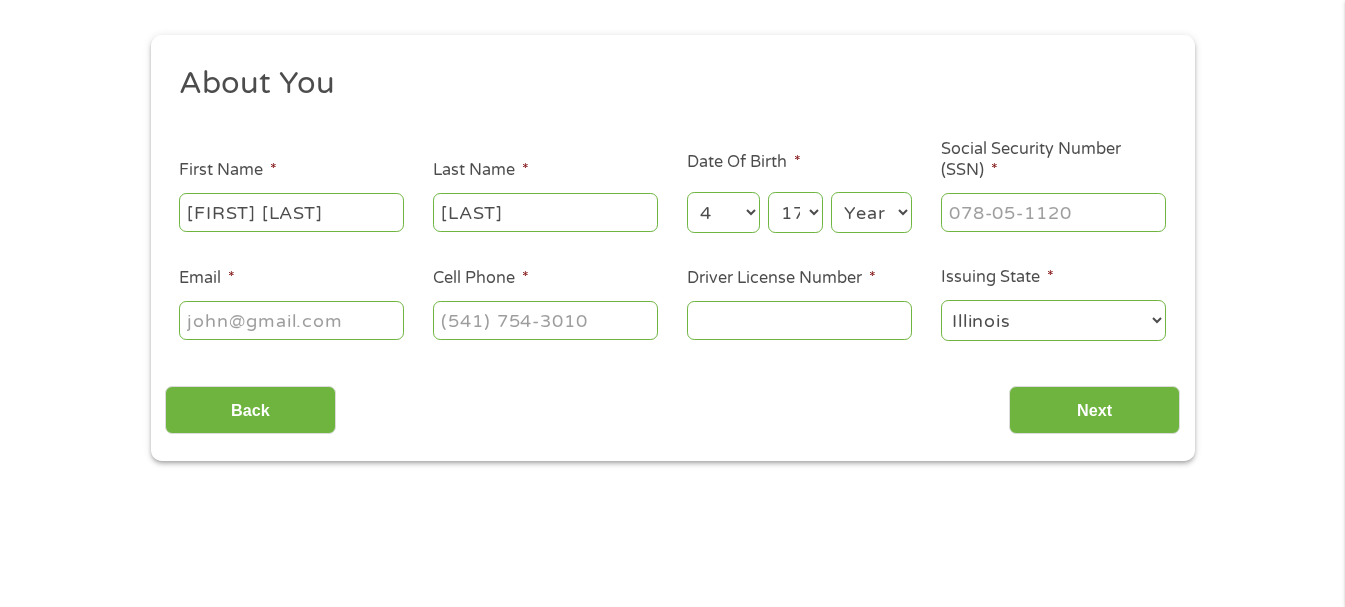 select on "1972" 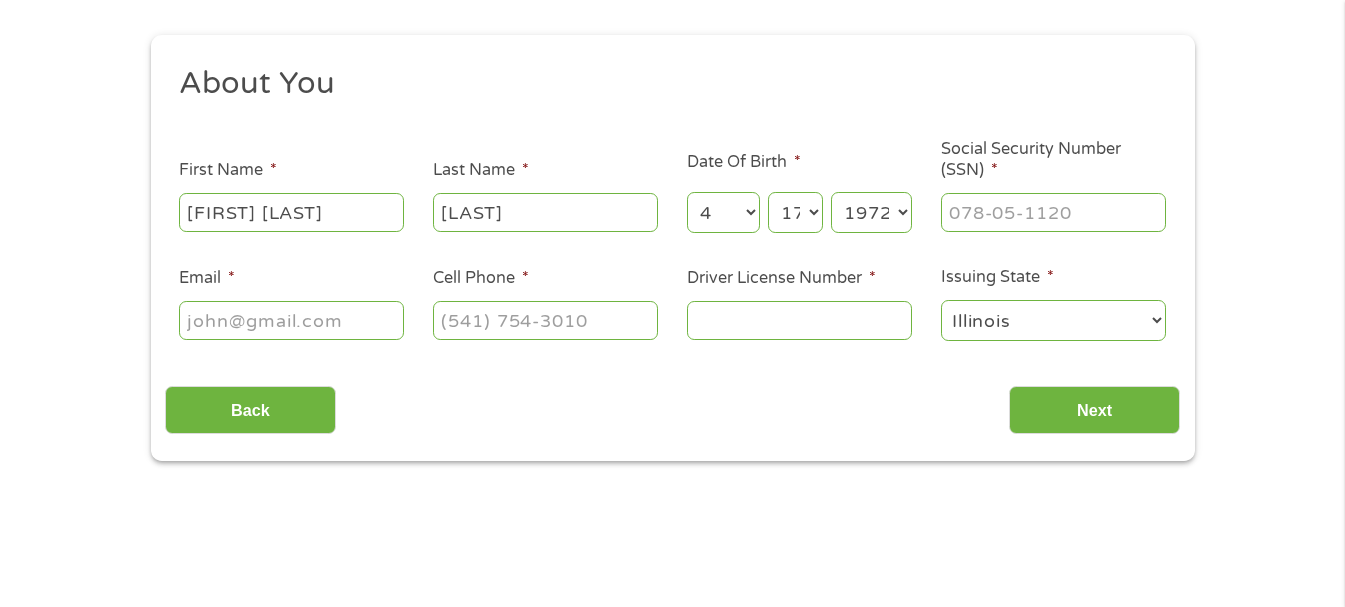click on "Year 2007 2006 2005 2004 2003 2002 2001 2000 1999 1998 1997 1996 1995 1994 1993 1992 1991 1990 1989 1988 1987 1986 1985 1984 1983 1982 1981 1980 1979 1978 1977 1976 1975 1974 1973 1972 1971 1970 1969 1968 1967 1966 1965 1964 1963 1962 1961 1960 1959 1958 1957 1956 1955 1954 1953 1952 1951 1950 1949 1948 1947 1946 1945 1944 1943 1942 1941 1940 1939 1938 1937 1936 1935 1934 1933 1932 1931 1930 1929 1928 1927 1926 1925 1924 1923 1922 1921 1920" at bounding box center [871, 212] 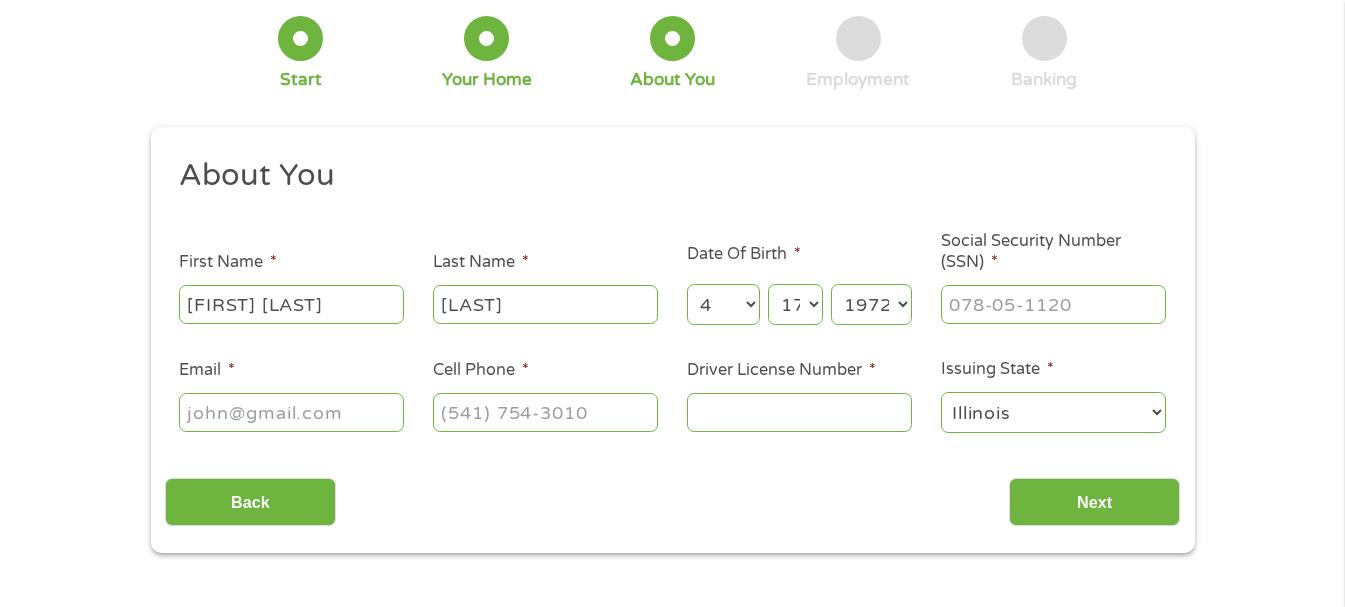 scroll, scrollTop: 300, scrollLeft: 0, axis: vertical 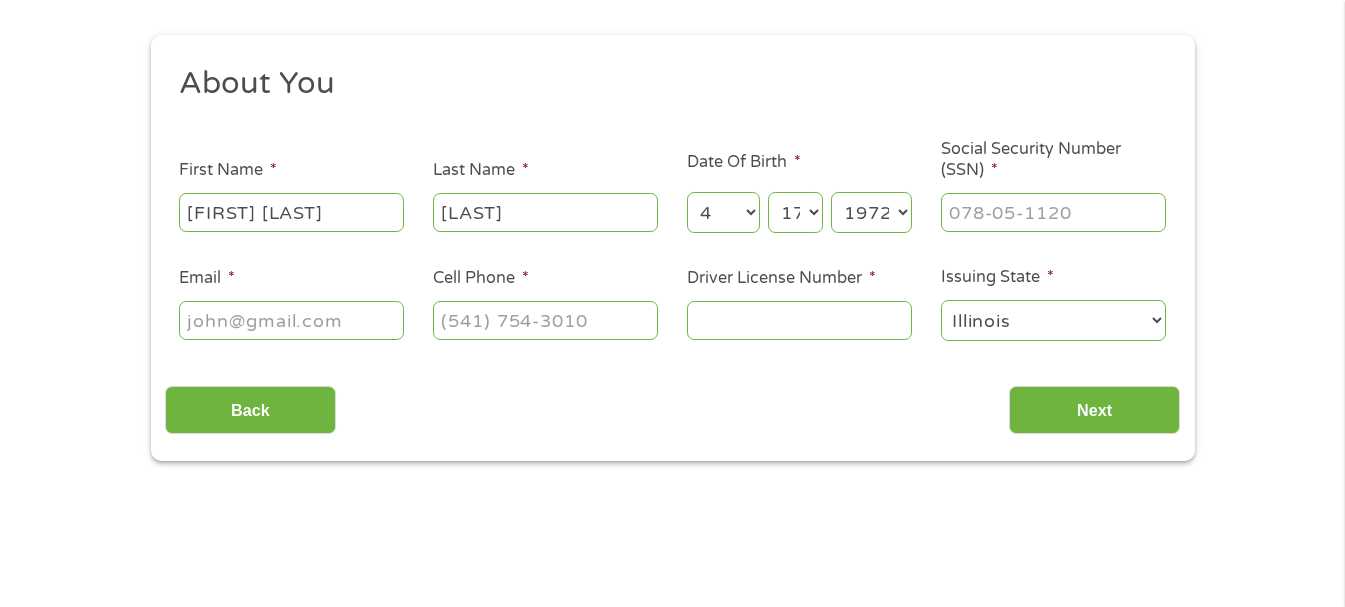 click on "Year 2007 2006 2005 2004 2003 2002 2001 2000 1999 1998 1997 1996 1995 1994 1993 1992 1991 1990 1989 1988 1987 1986 1985 1984 1983 1982 1981 1980 1979 1978 1977 1976 1975 1974 1973 1972 1971 1970 1969 1968 1967 1966 1965 1964 1963 1962 1961 1960 1959 1958 1957 1956 1955 1954 1953 1952 1951 1950 1949 1948 1947 1946 1945 1944 1943 1942 1941 1940 1939 1938 1937 1936 1935 1934 1933 1932 1931 1930 1929 1928 1927 1926 1925 1924 1923 1922 1921 1920" at bounding box center (871, 212) 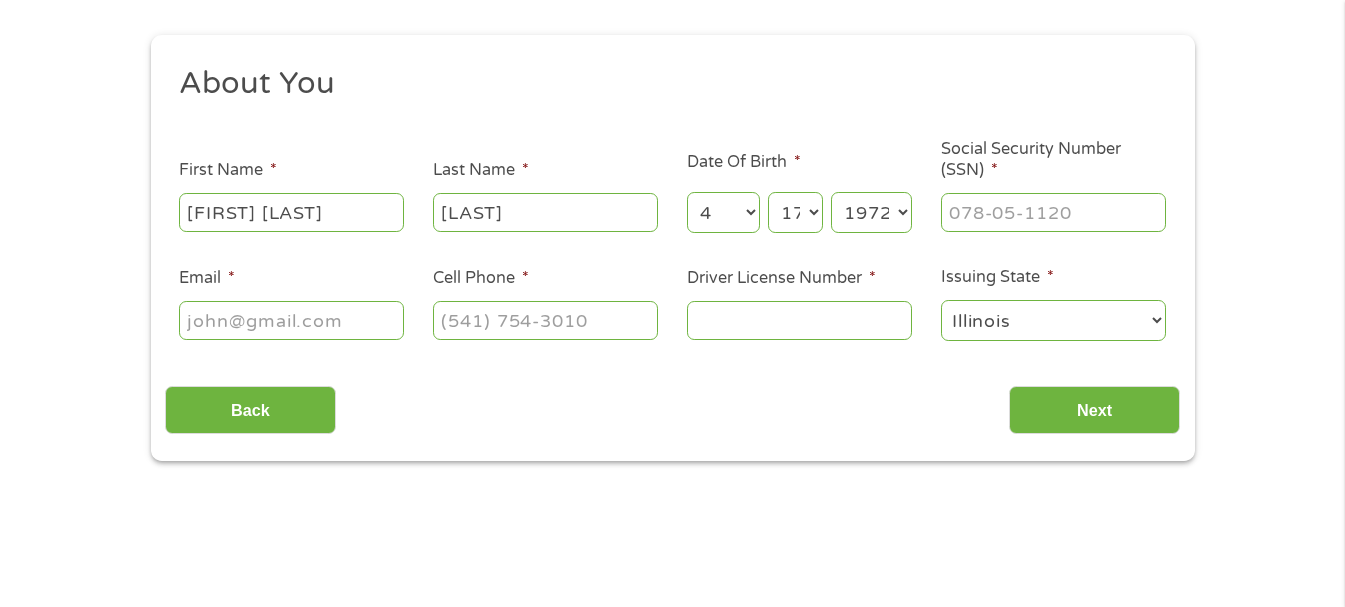 click on "[LAST]" at bounding box center (545, 212) 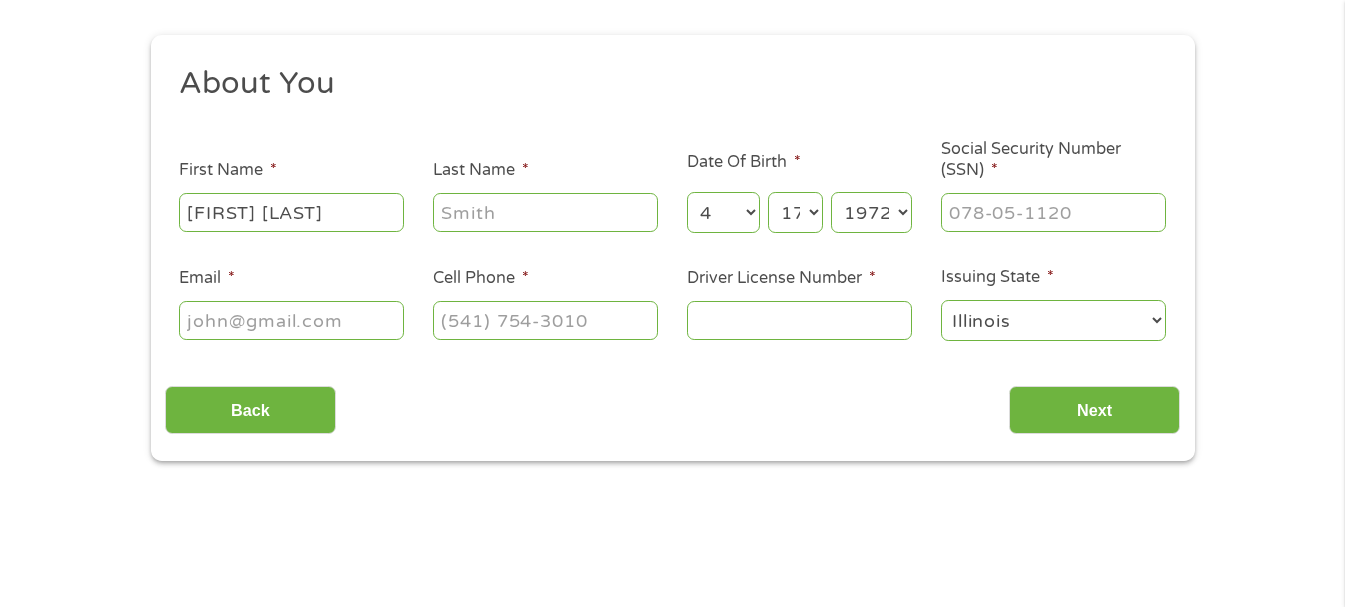 type 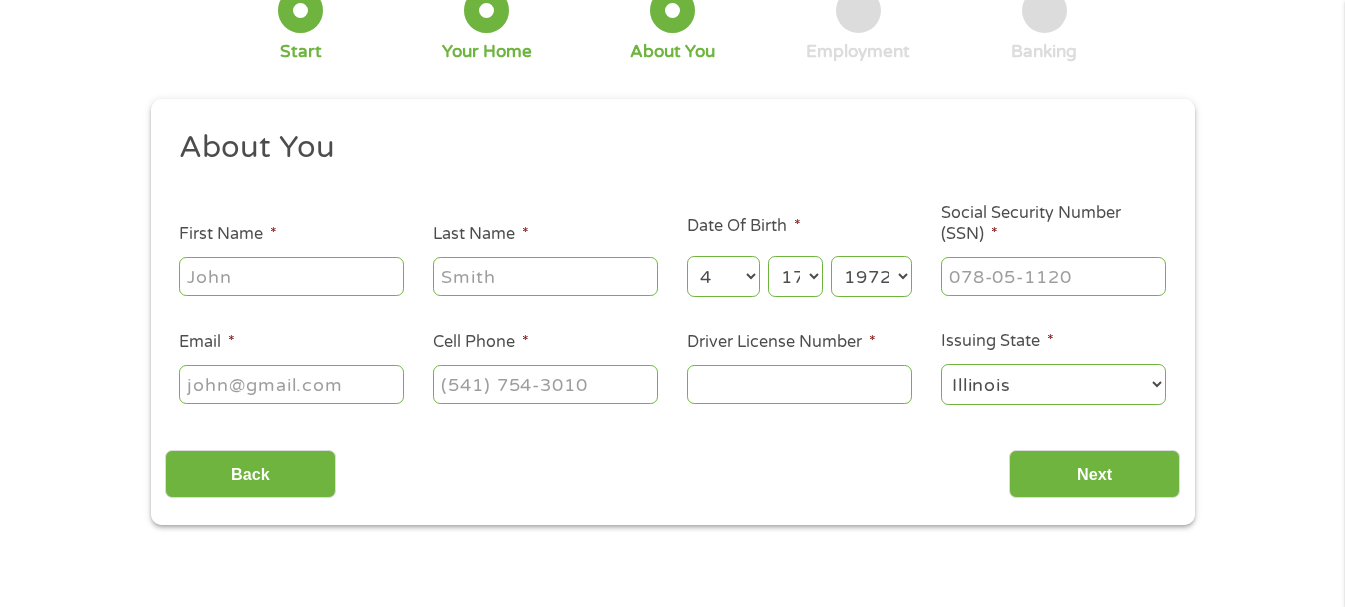 scroll, scrollTop: 500, scrollLeft: 0, axis: vertical 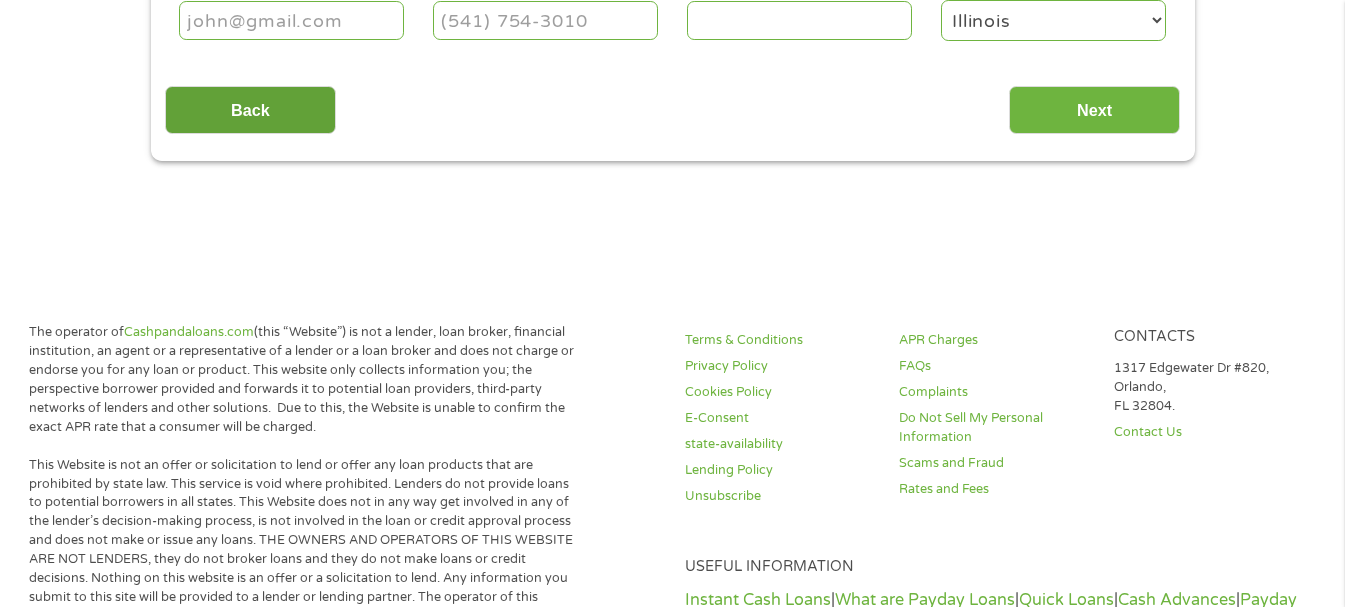 type 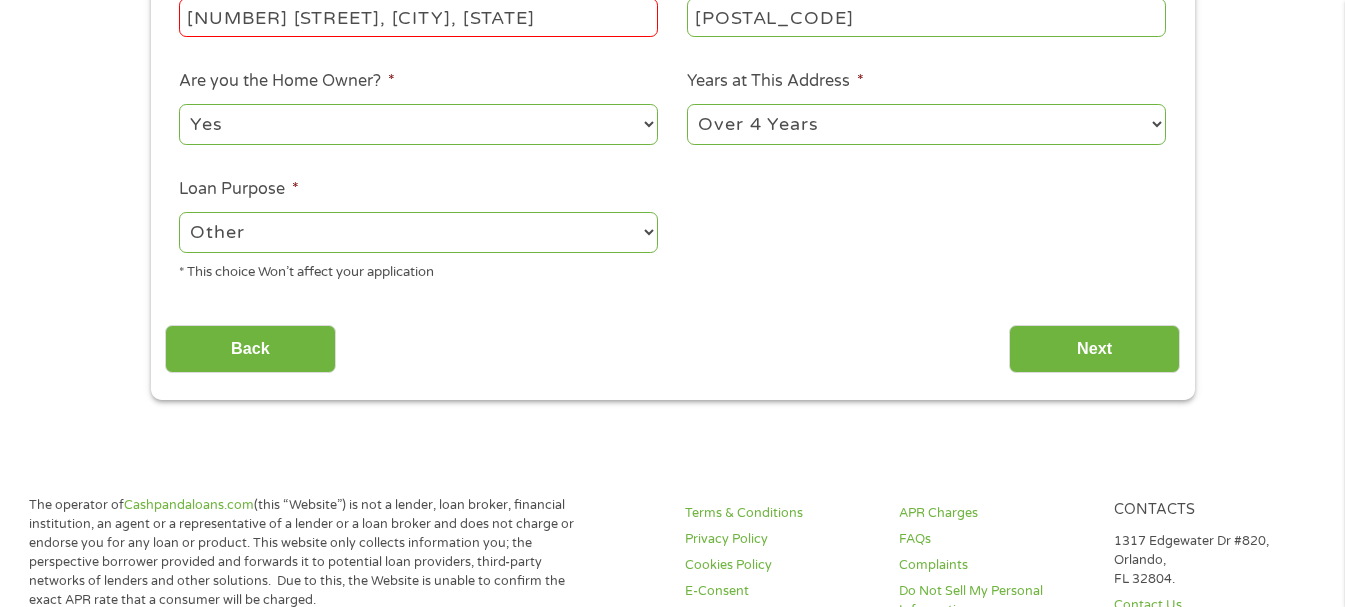 scroll, scrollTop: 8, scrollLeft: 8, axis: both 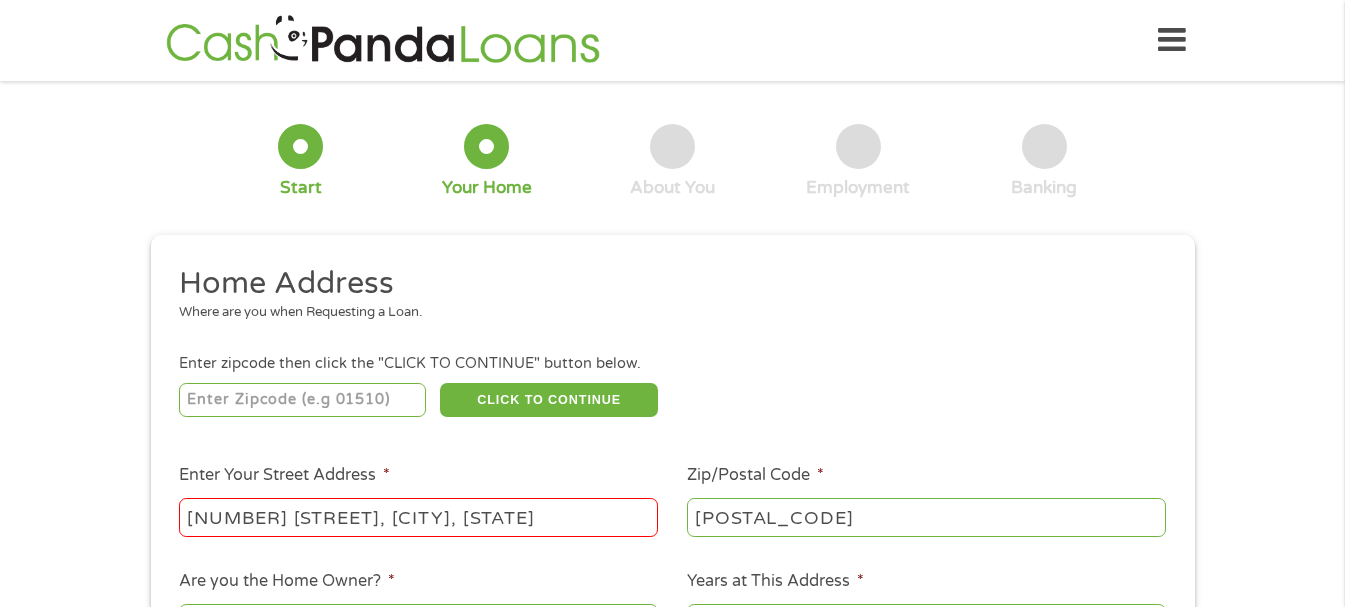 drag, startPoint x: 560, startPoint y: 504, endPoint x: 63, endPoint y: 506, distance: 497.00403 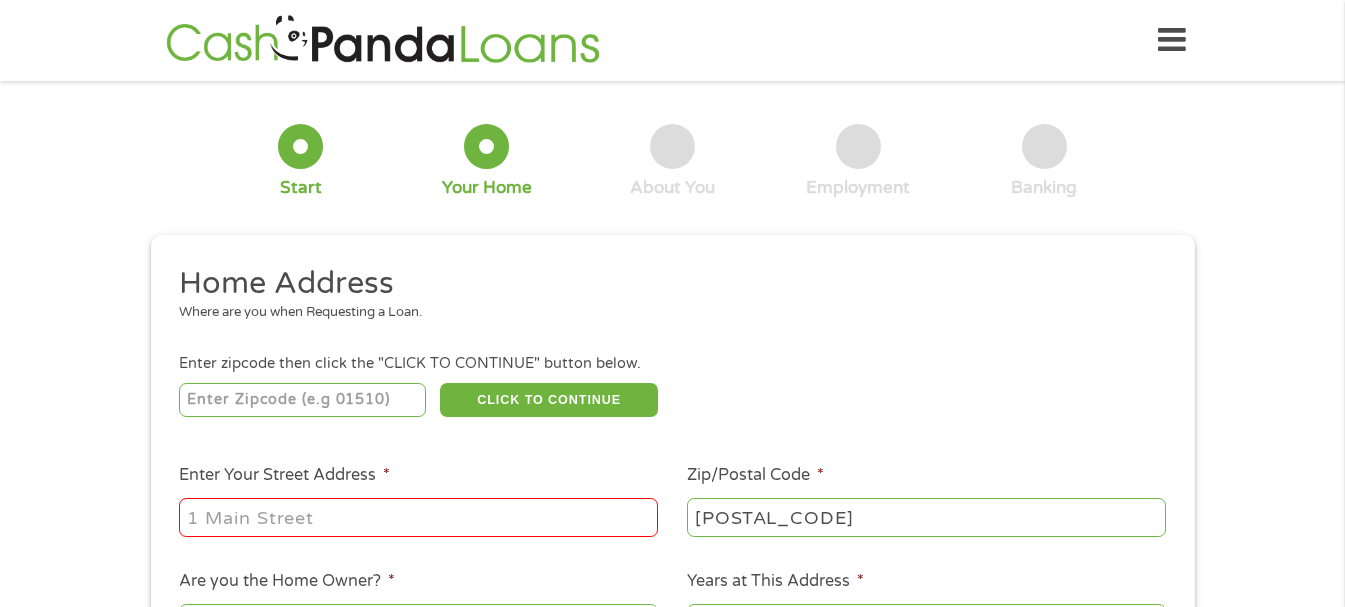 type 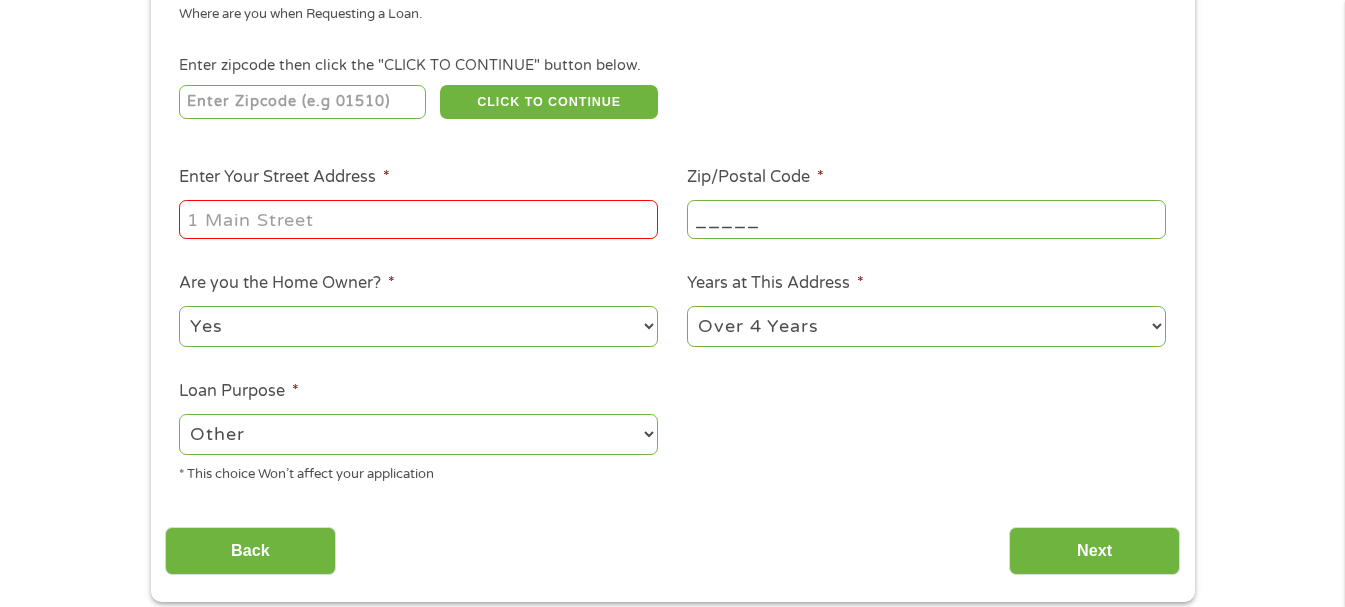 scroll, scrollTop: 300, scrollLeft: 0, axis: vertical 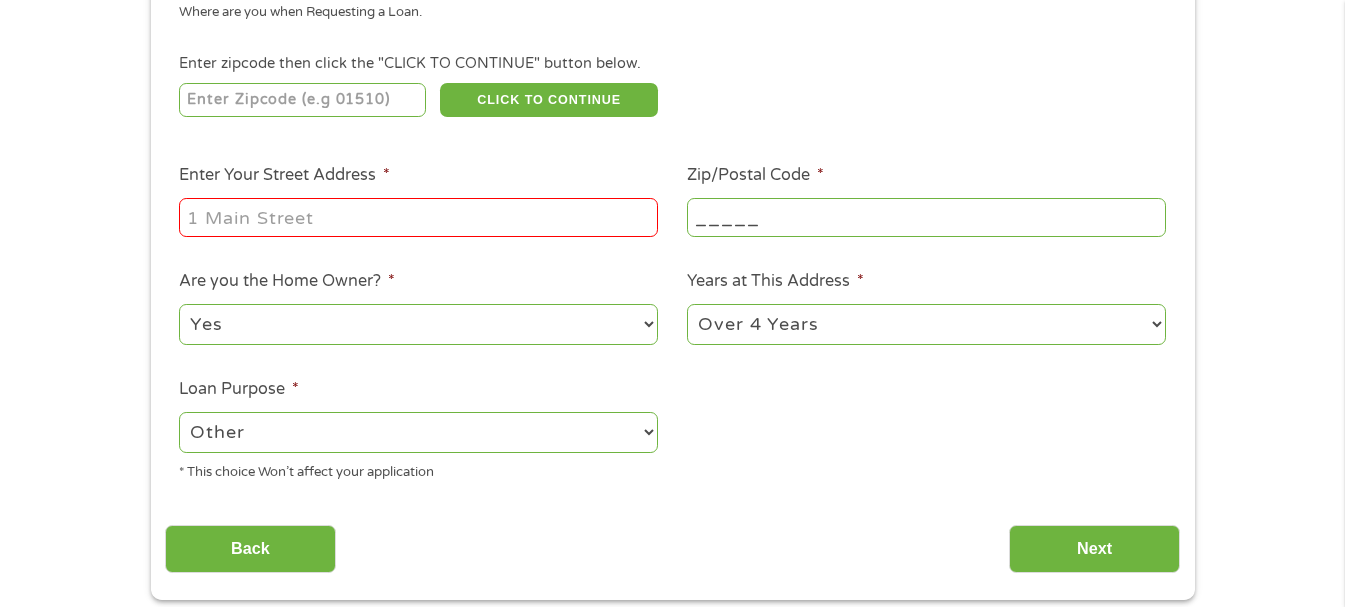 drag, startPoint x: 243, startPoint y: 327, endPoint x: 113, endPoint y: 325, distance: 130.01538 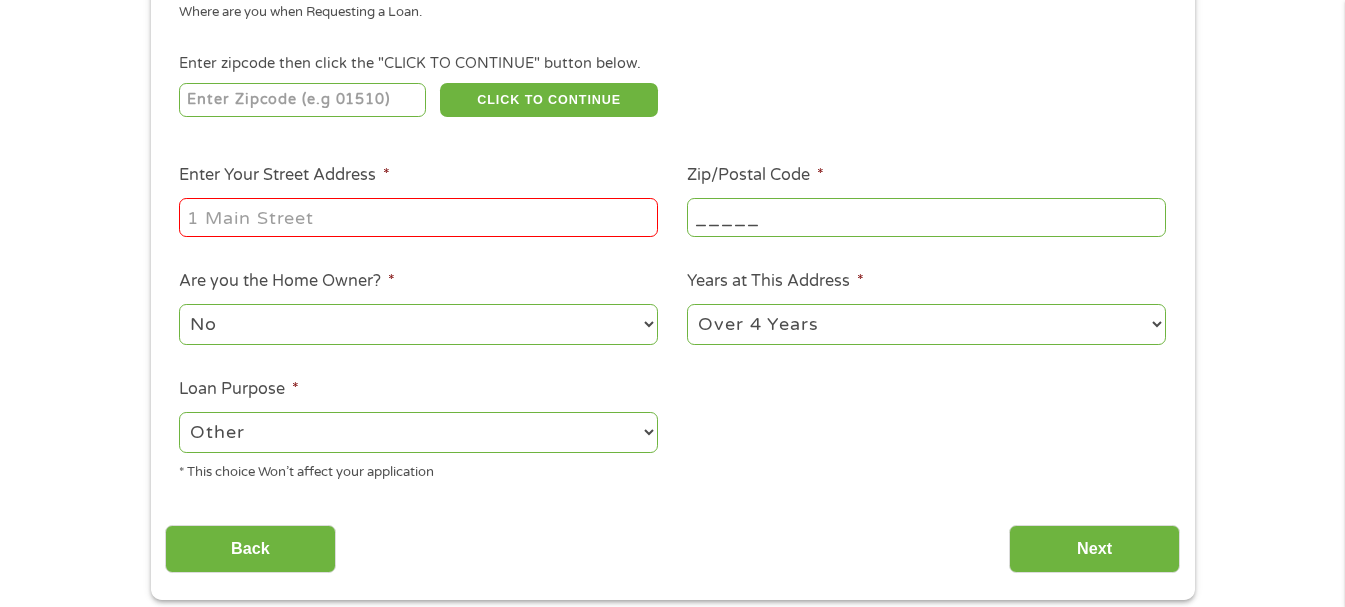 click on "No Yes" at bounding box center [418, 324] 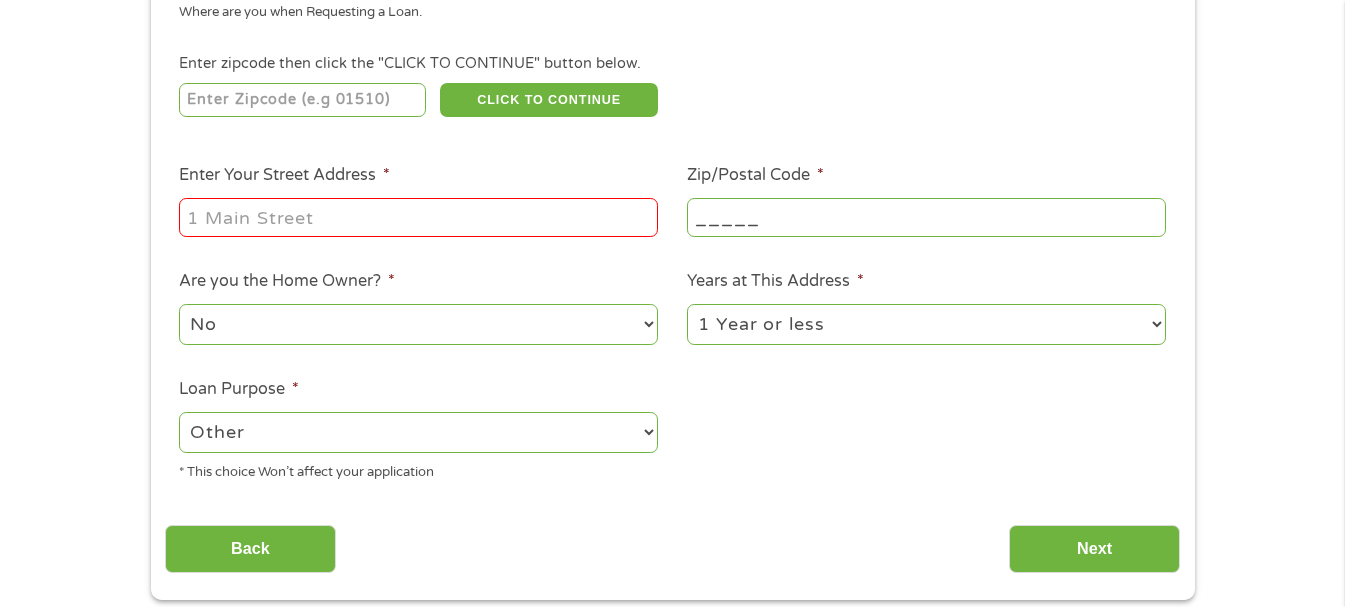 click on "1 Year or less 1 - 2 Years 2 - 4 Years Over 4 Years" at bounding box center [926, 324] 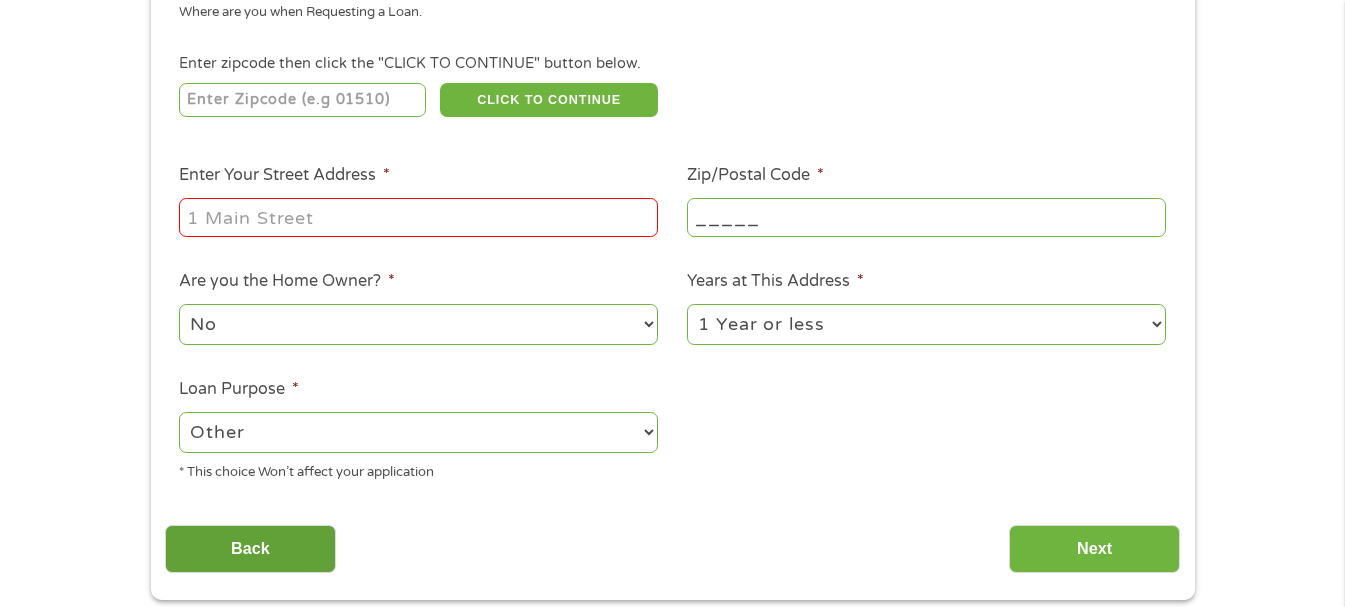 click on "Back" at bounding box center (250, 549) 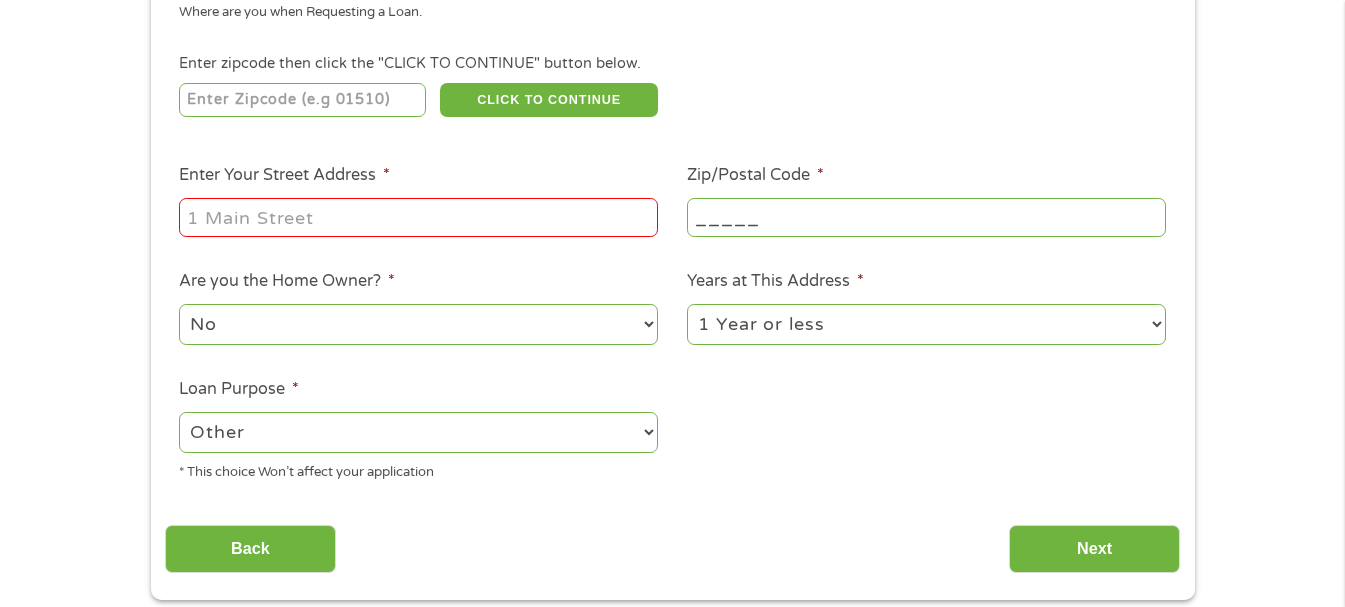 scroll, scrollTop: 8, scrollLeft: 8, axis: both 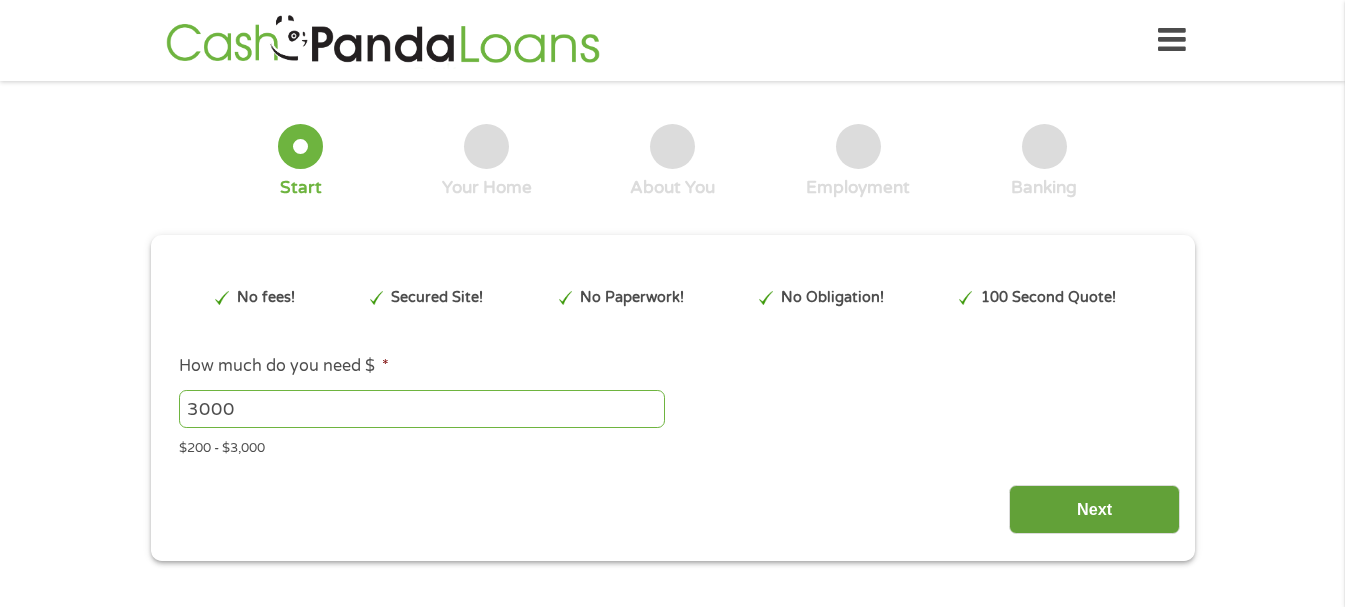 click on "Next" at bounding box center (1094, 509) 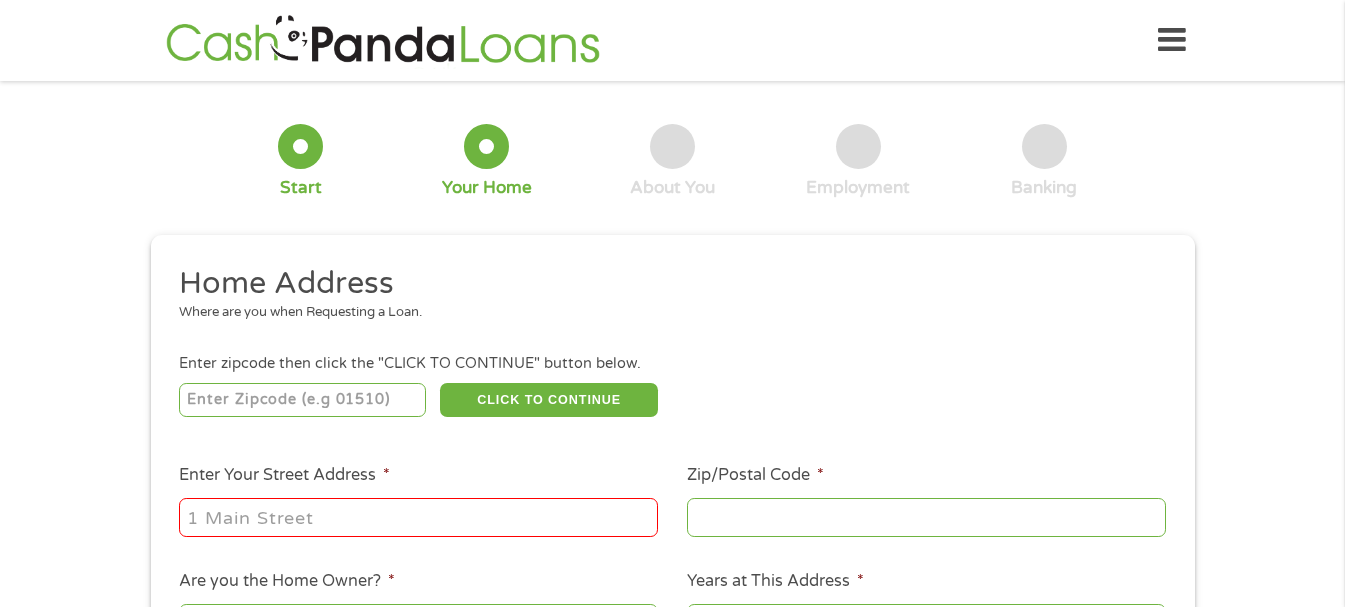 scroll, scrollTop: 8, scrollLeft: 8, axis: both 